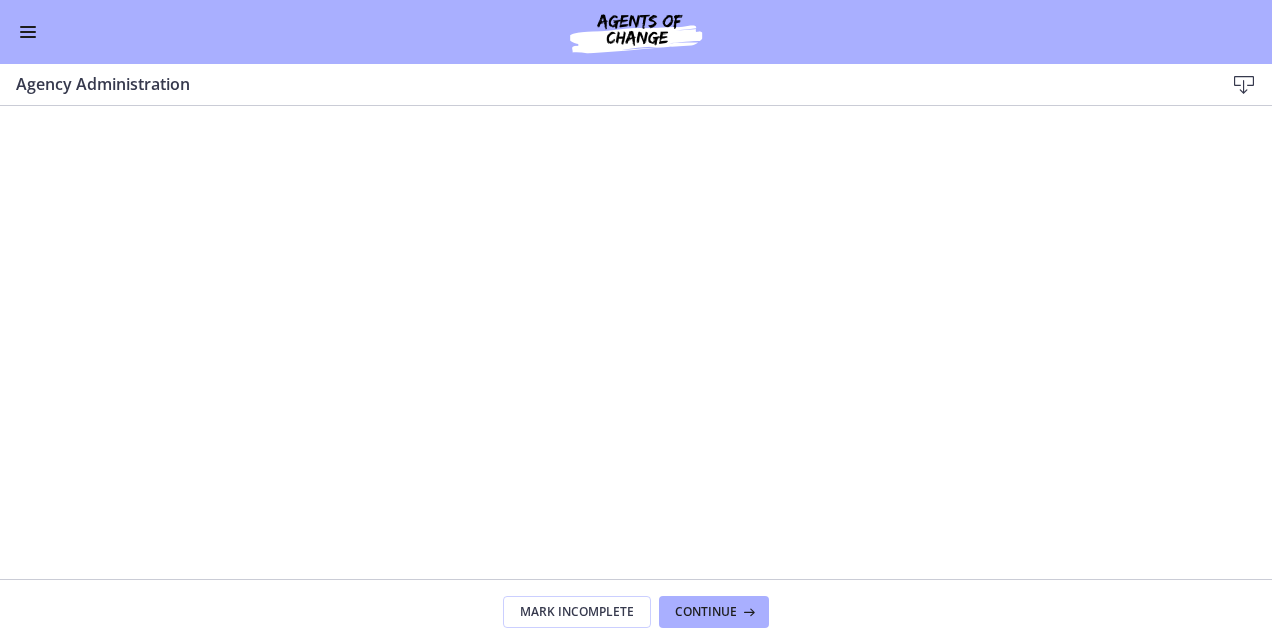 scroll, scrollTop: 0, scrollLeft: 0, axis: both 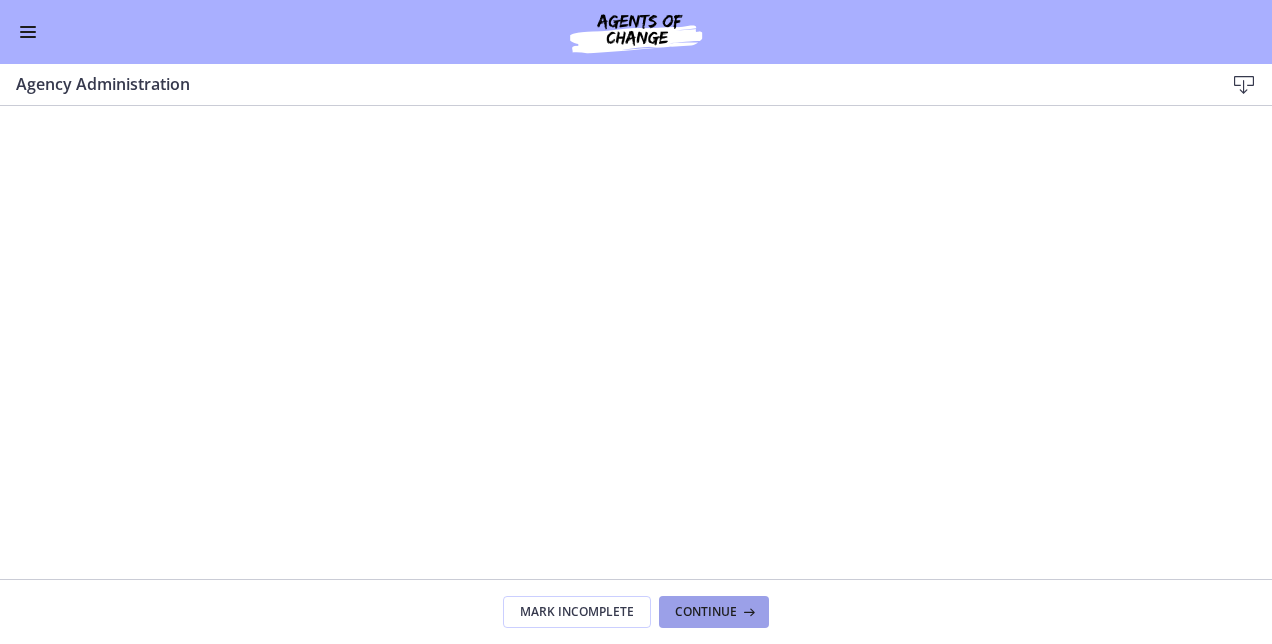 click on "Continue" at bounding box center [706, 612] 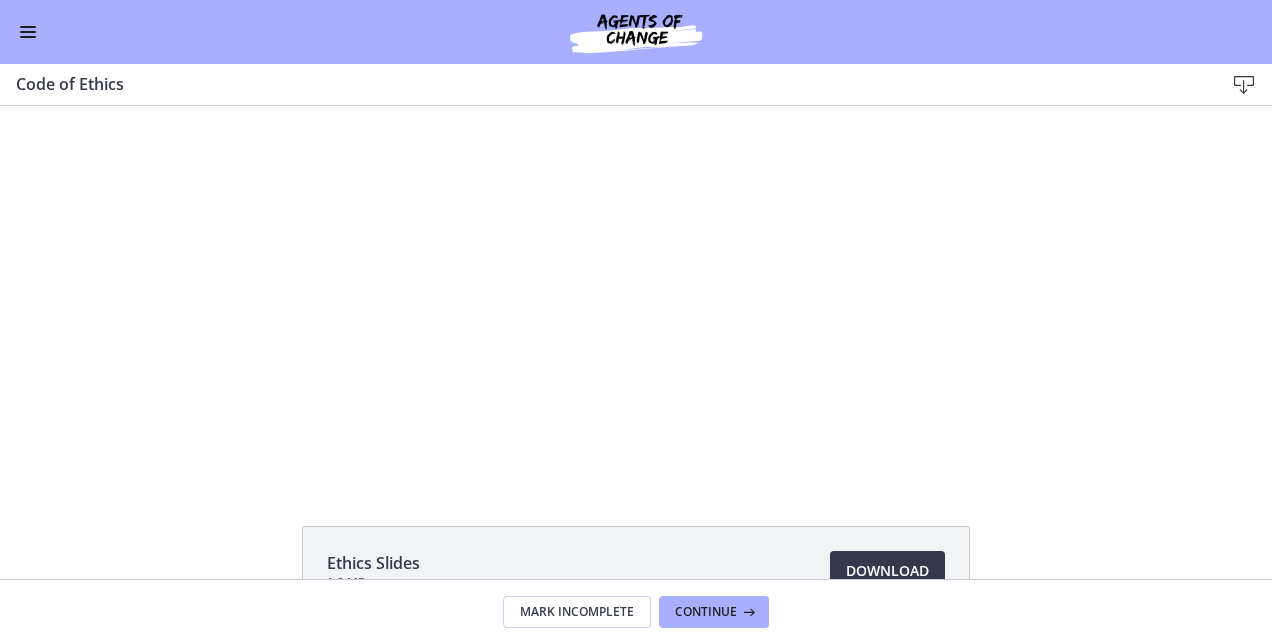 scroll, scrollTop: 0, scrollLeft: 0, axis: both 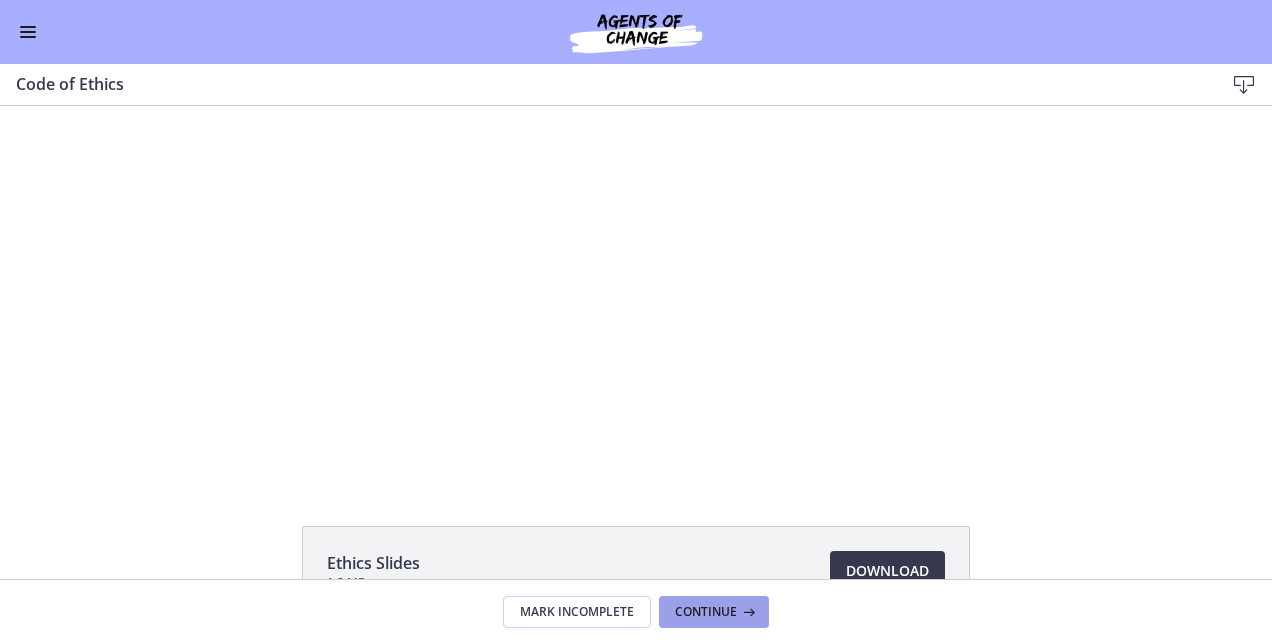 click on "Continue" at bounding box center (706, 612) 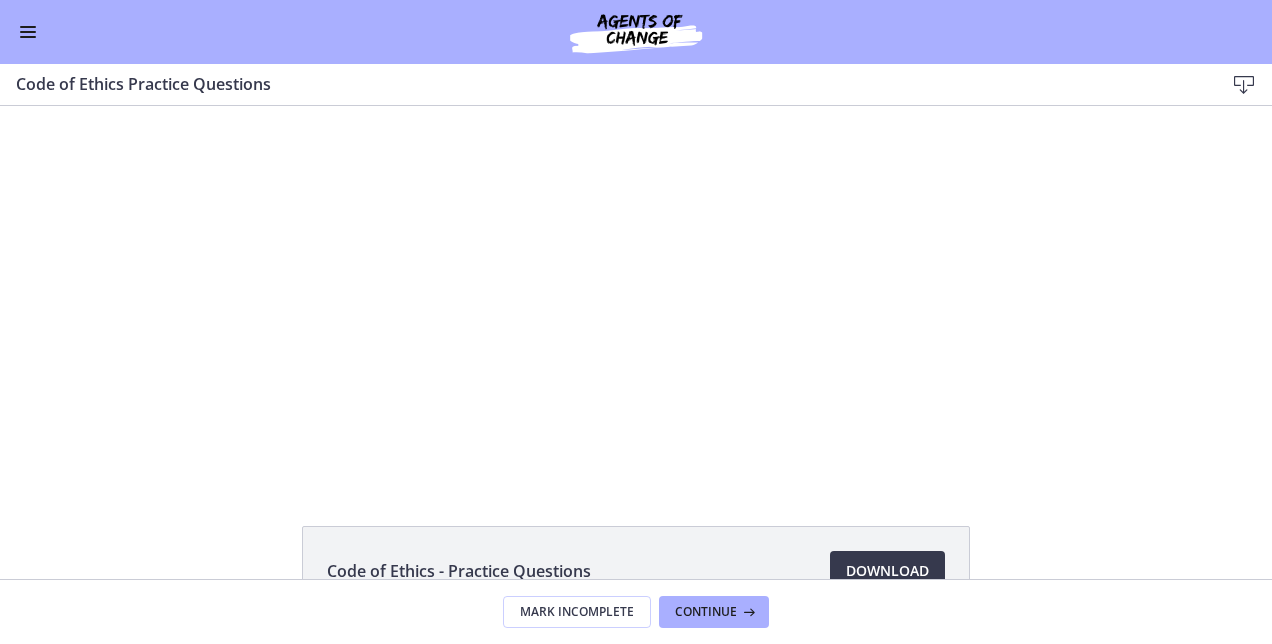 scroll, scrollTop: 0, scrollLeft: 0, axis: both 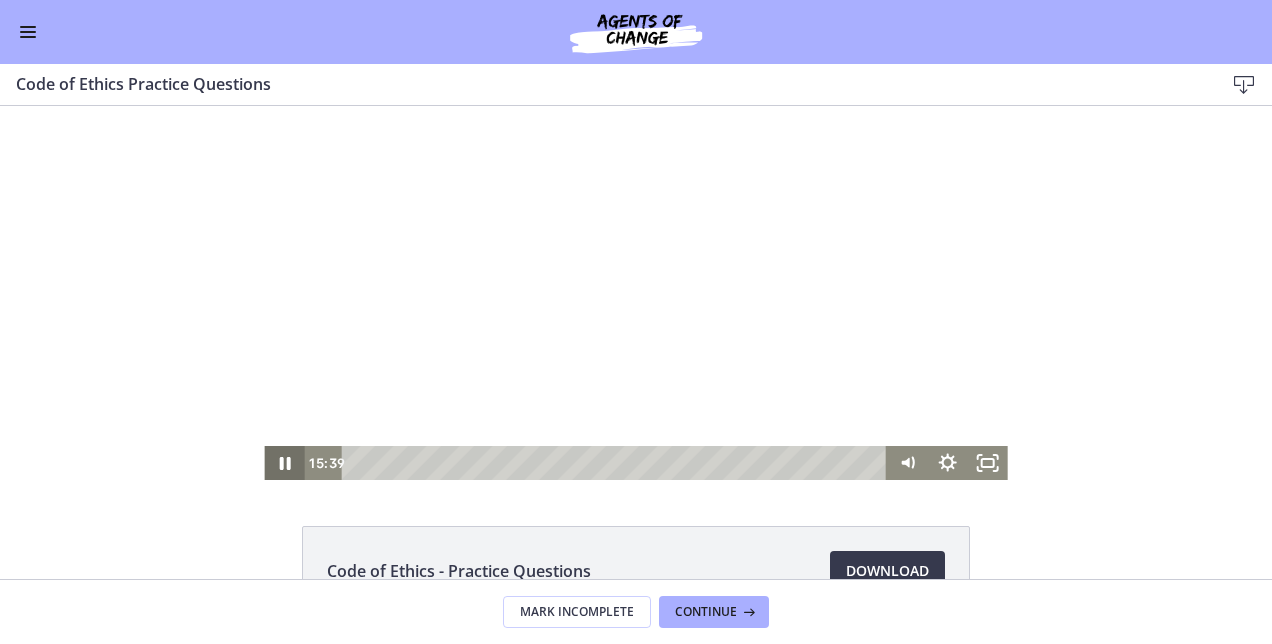 click 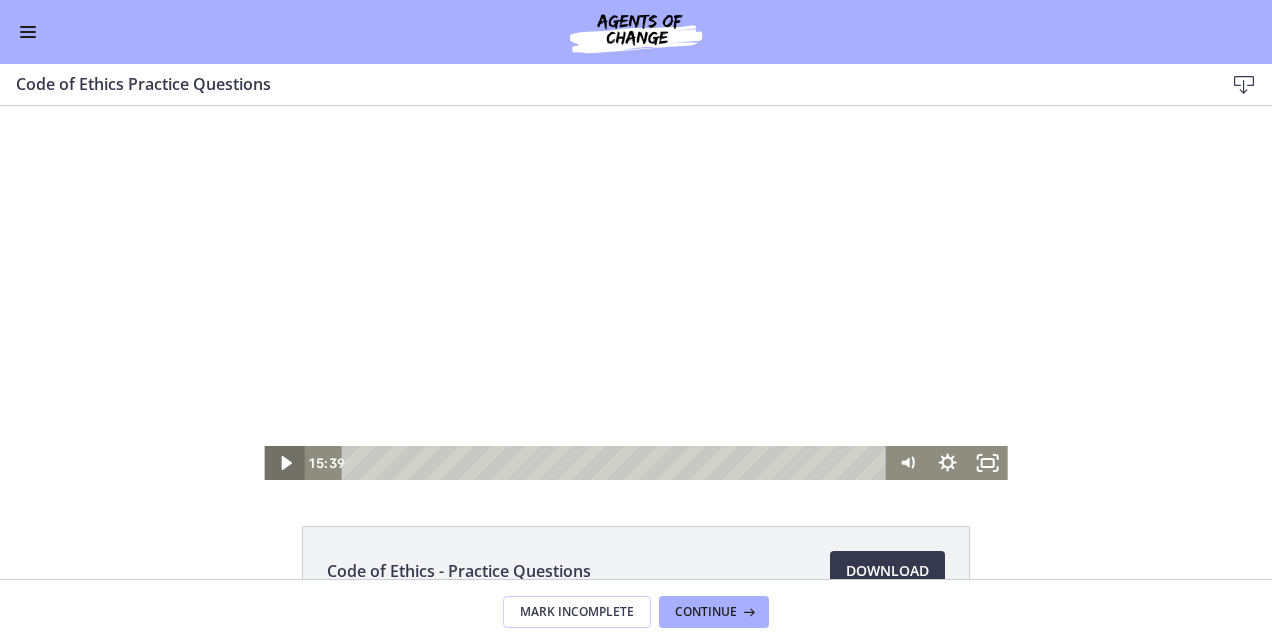 click 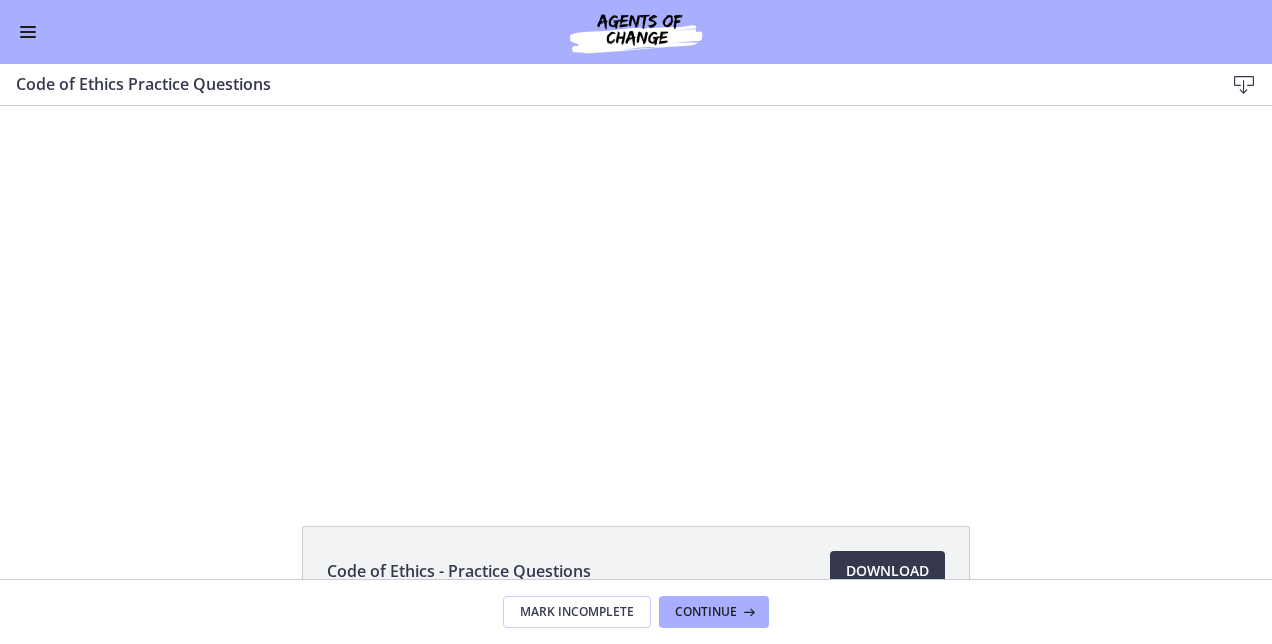 scroll, scrollTop: 0, scrollLeft: 0, axis: both 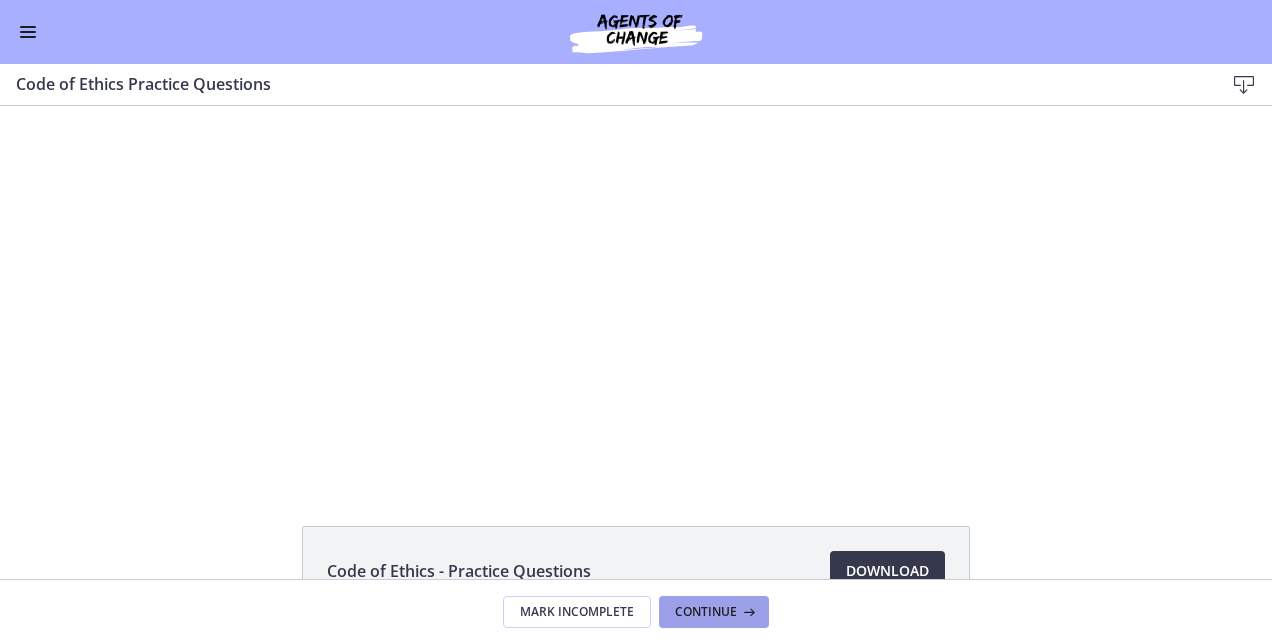 click on "Continue" at bounding box center (706, 612) 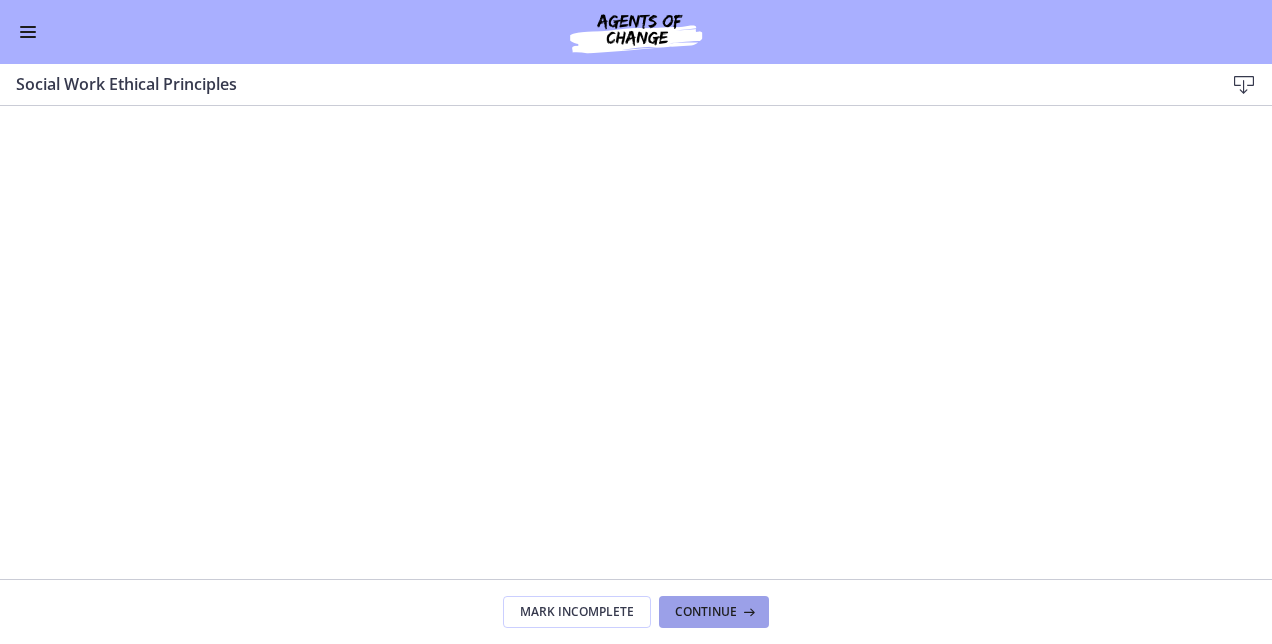click at bounding box center (747, 612) 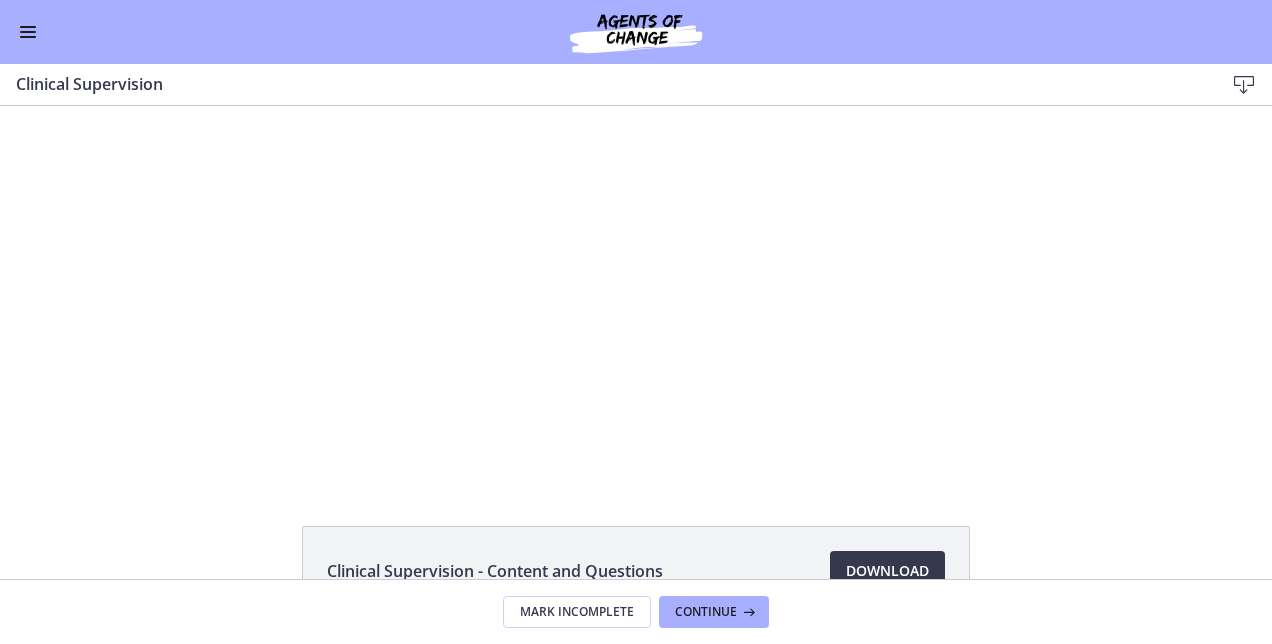 scroll, scrollTop: 0, scrollLeft: 0, axis: both 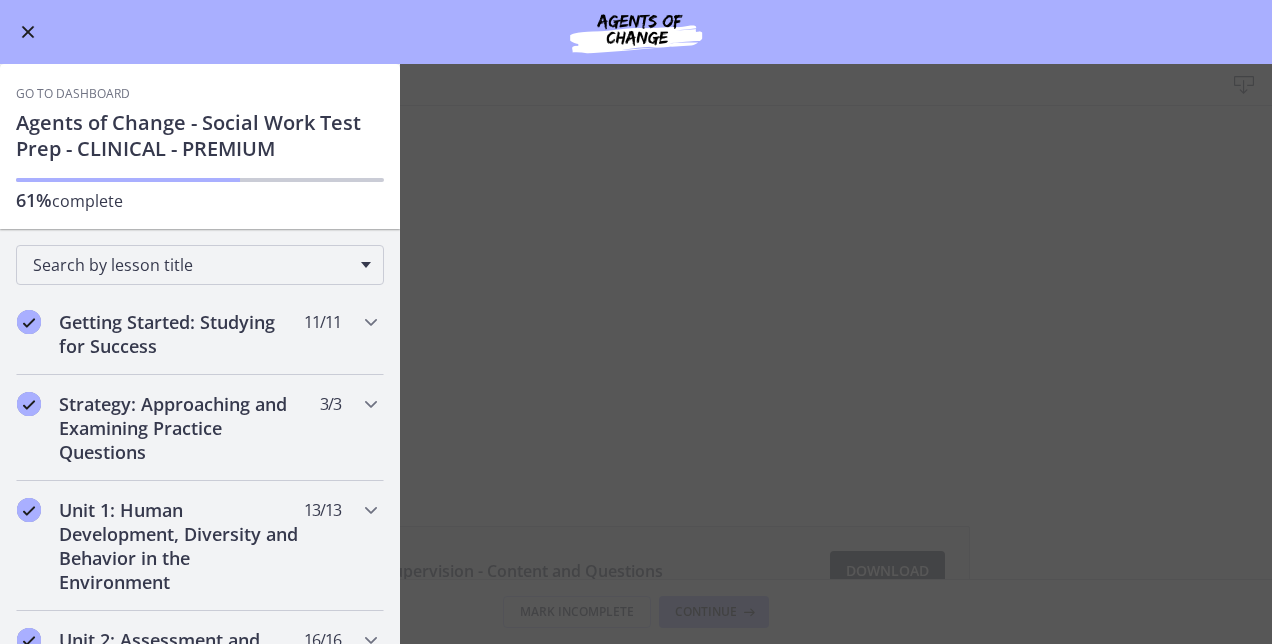 click on "Clinical Supervision
Download
Enable fullscreen
Clinical Supervision - Content and Questions
Download
Opens in a new window
Mark Incomplete
Continue" at bounding box center [636, 354] 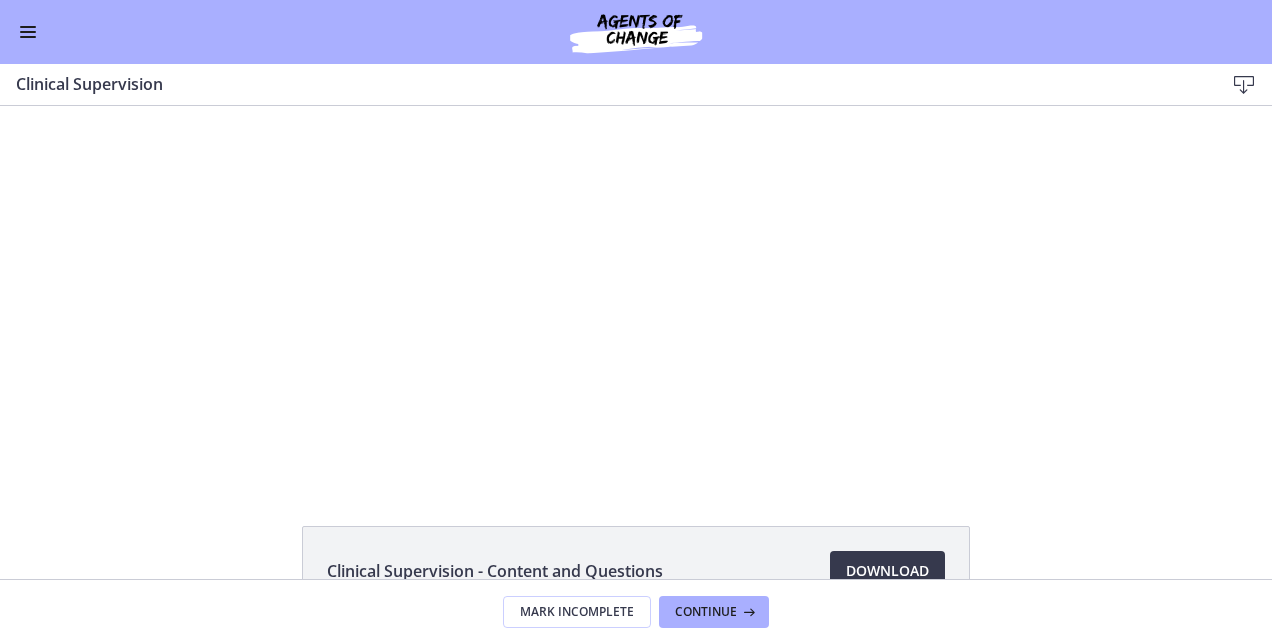 click on "Click for sound
@keyframes VOLUME_SMALL_WAVE_FLASH {
0% { opacity: 0; }
33% { opacity: 1; }
66% { opacity: 1; }
100% { opacity: 0; }
}
@keyframes VOLUME_LARGE_WAVE_FLASH {
0% { opacity: 0; }
33% { opacity: 1; }
66% { opacity: 1; }
100% { opacity: 0; }
}
.volume__small-wave {
animation: VOLUME_SMALL_WAVE_FLASH 2s infinite;
opacity: 0;
}
.volume__large-wave {
animation: VOLUME_LARGE_WAVE_FLASH 2s infinite .3s;
opacity: 0;
}
0:55 0:00" at bounding box center (636, 293) 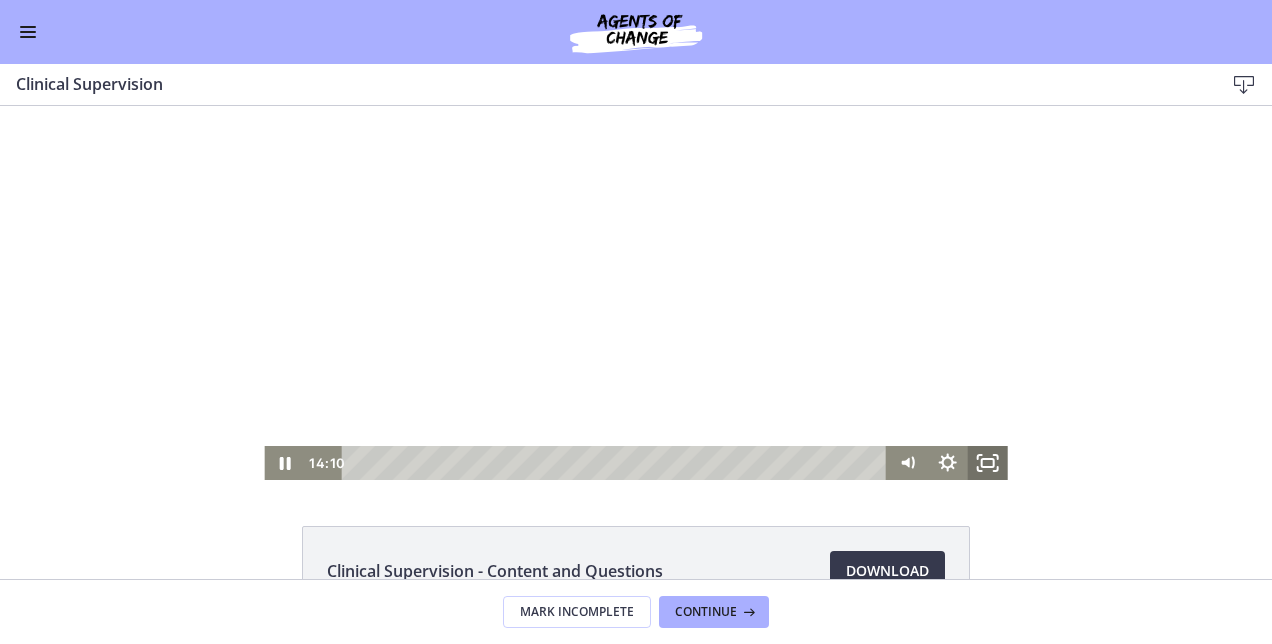 click 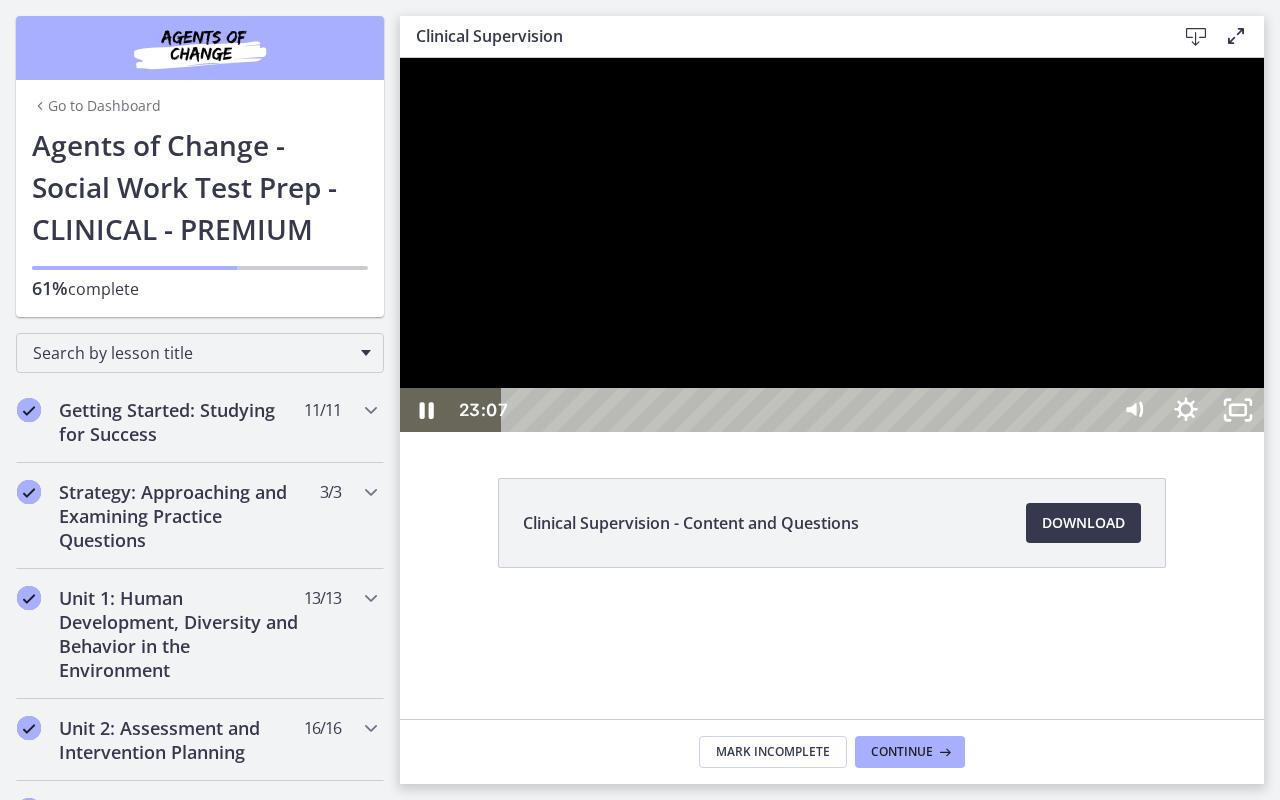 click at bounding box center (832, 245) 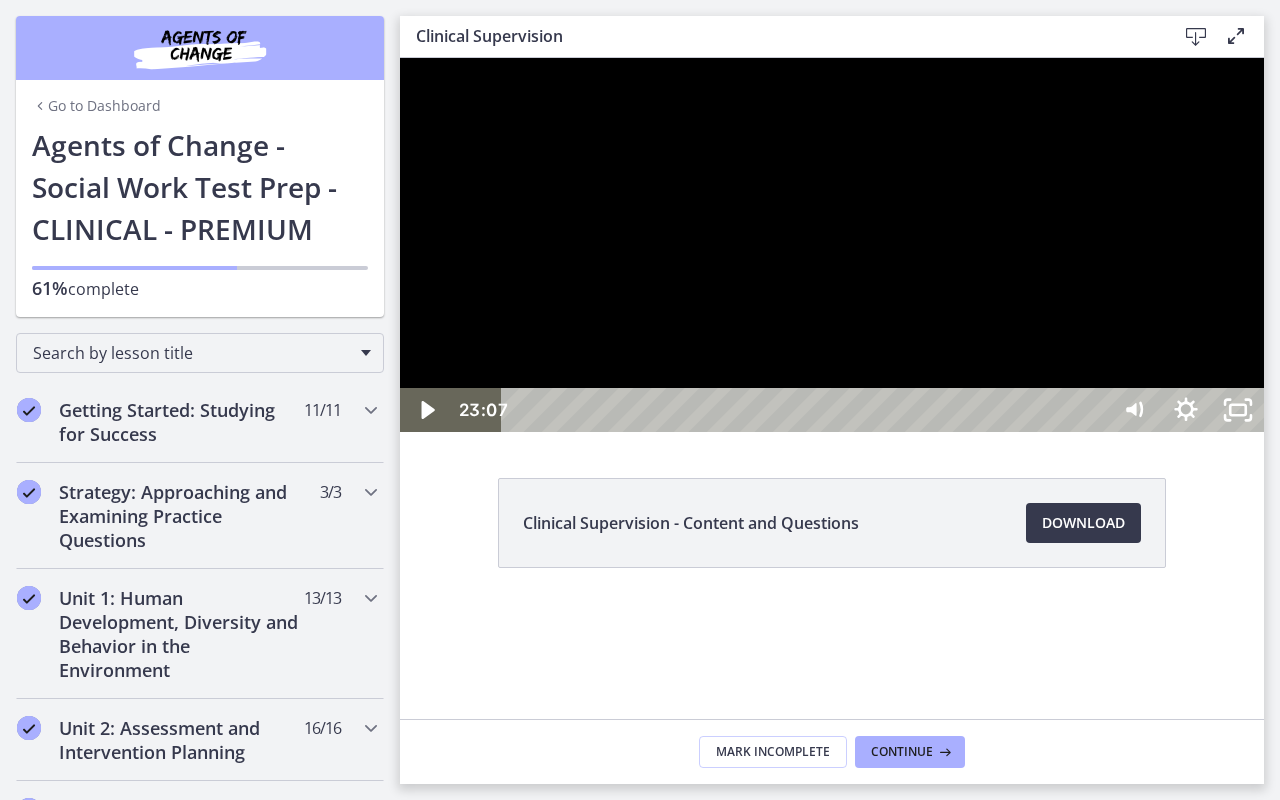 click at bounding box center (832, 245) 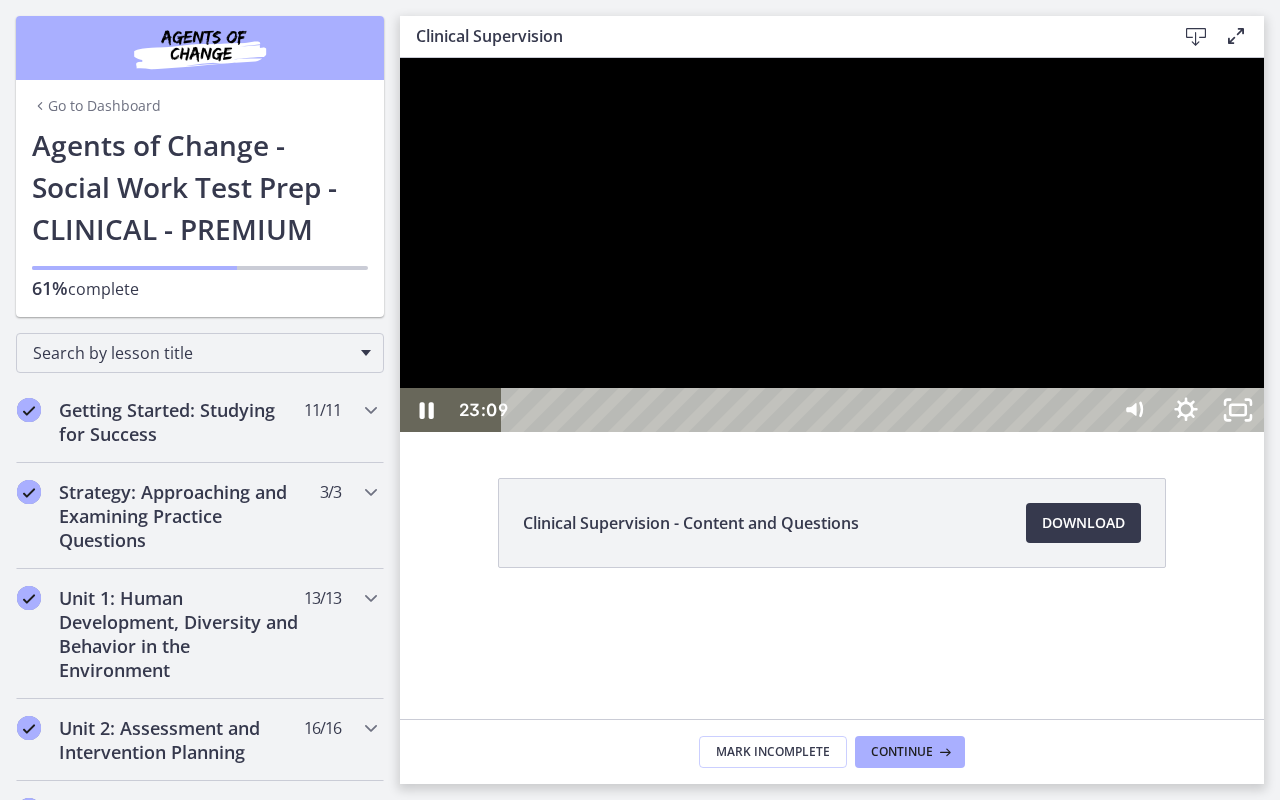 click at bounding box center (832, 245) 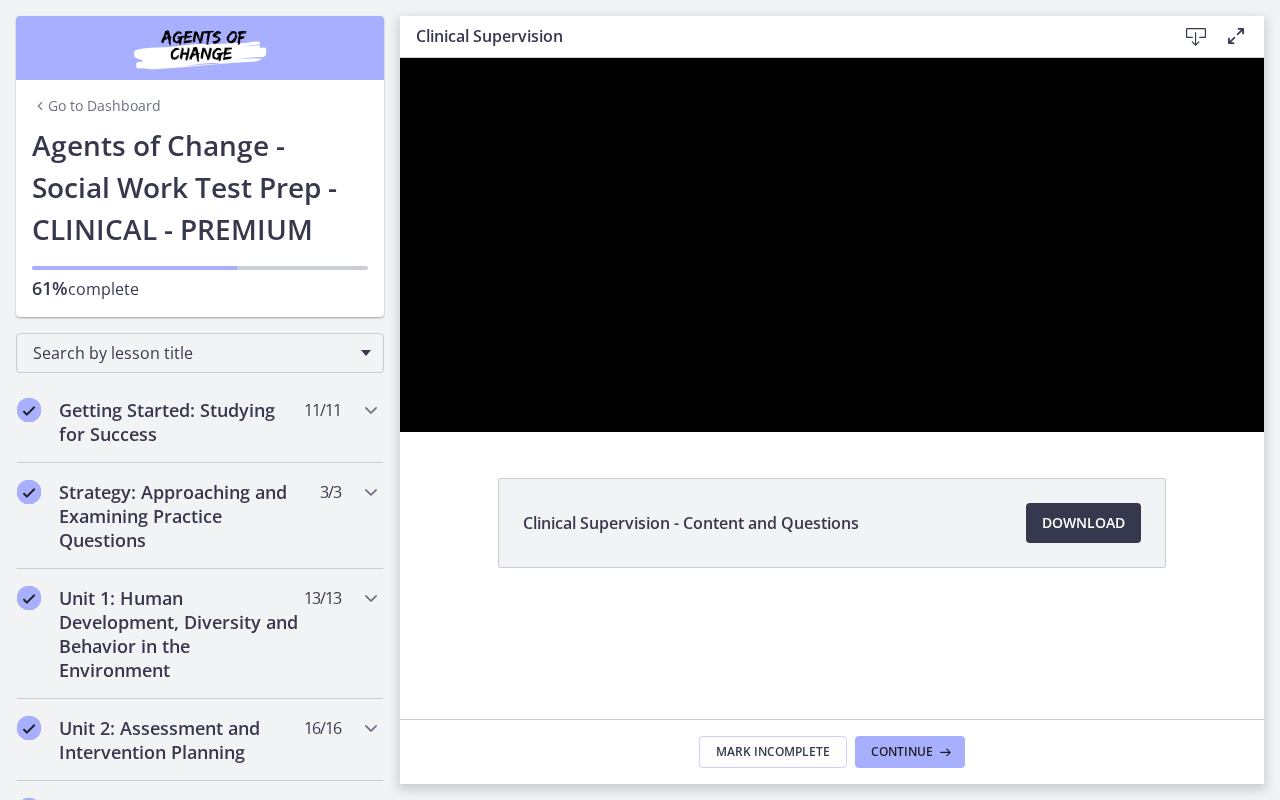 click at bounding box center [832, 245] 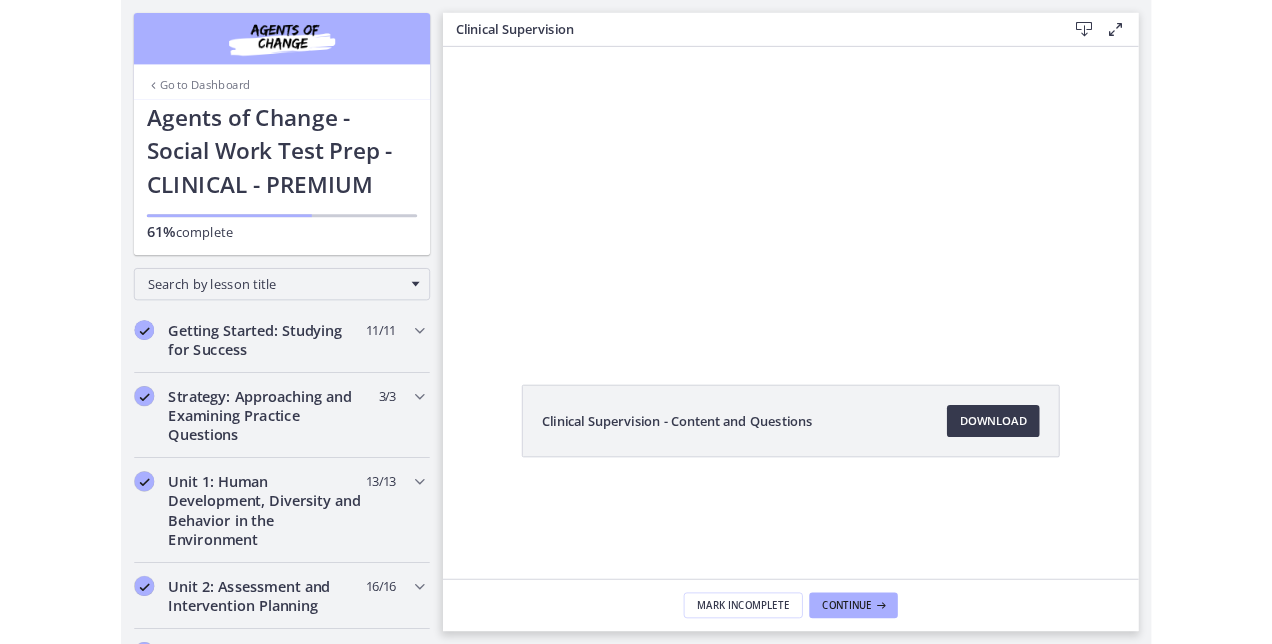 scroll, scrollTop: 0, scrollLeft: 0, axis: both 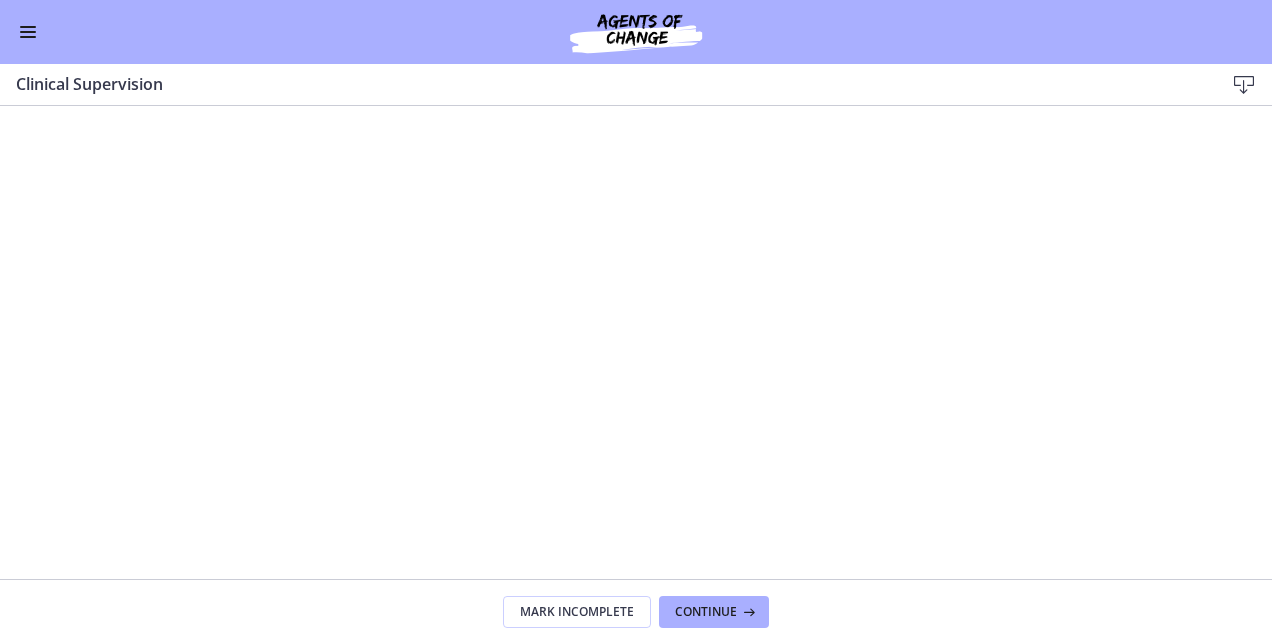 click on "Go to Dashboard" at bounding box center (636, 32) 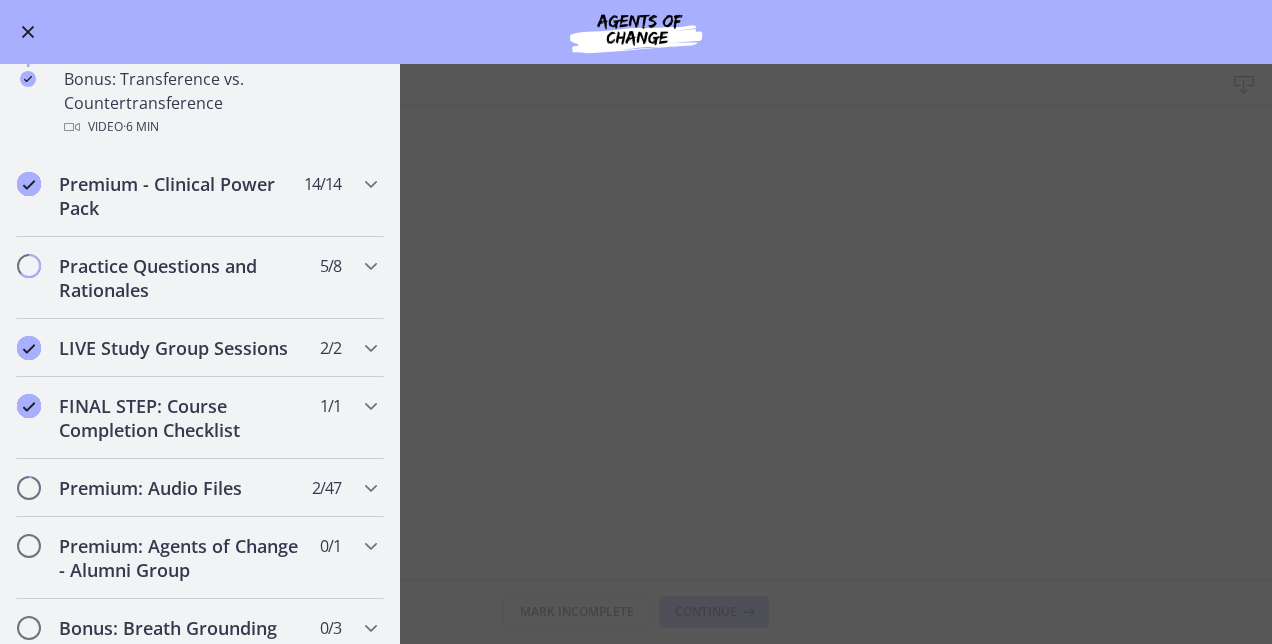 scroll, scrollTop: 1370, scrollLeft: 0, axis: vertical 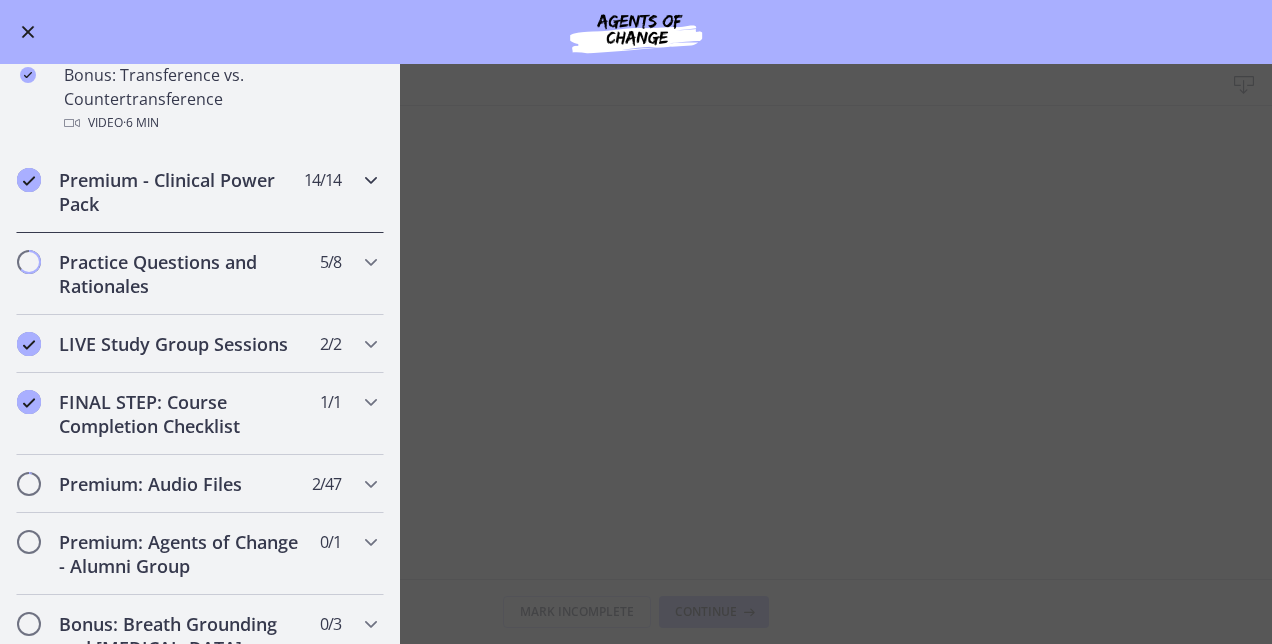 click on "Premium - Clinical Power Pack" at bounding box center (181, 192) 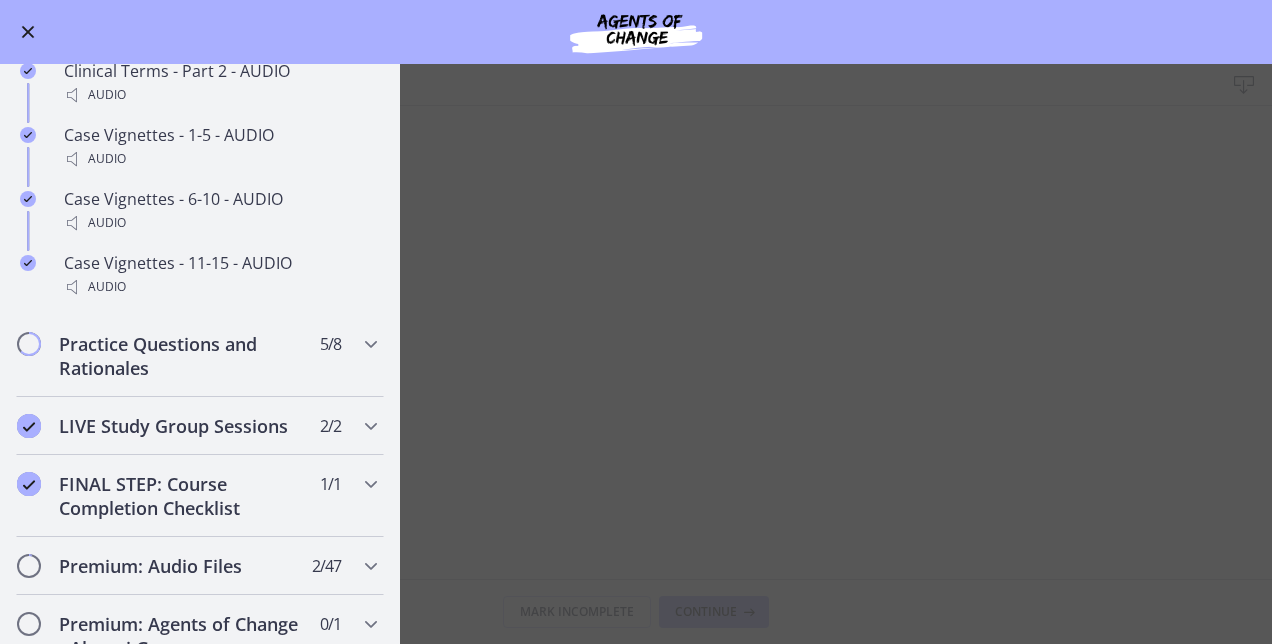 scroll, scrollTop: 1755, scrollLeft: 0, axis: vertical 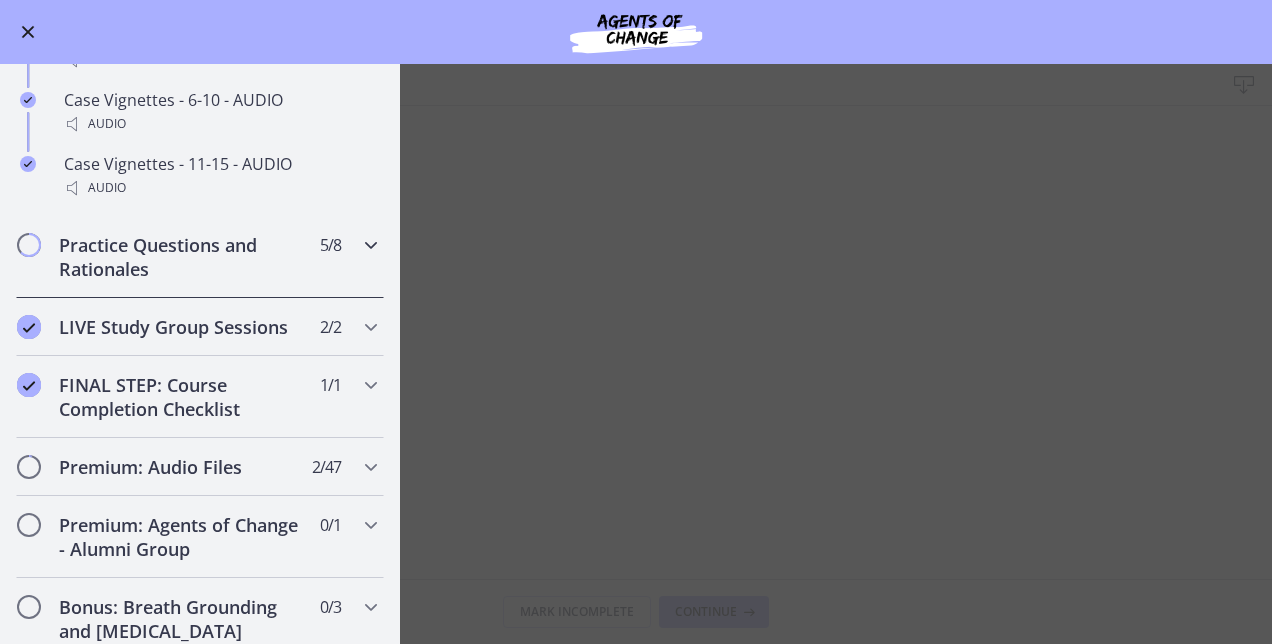 click on "Practice Questions and Rationales" at bounding box center (181, 257) 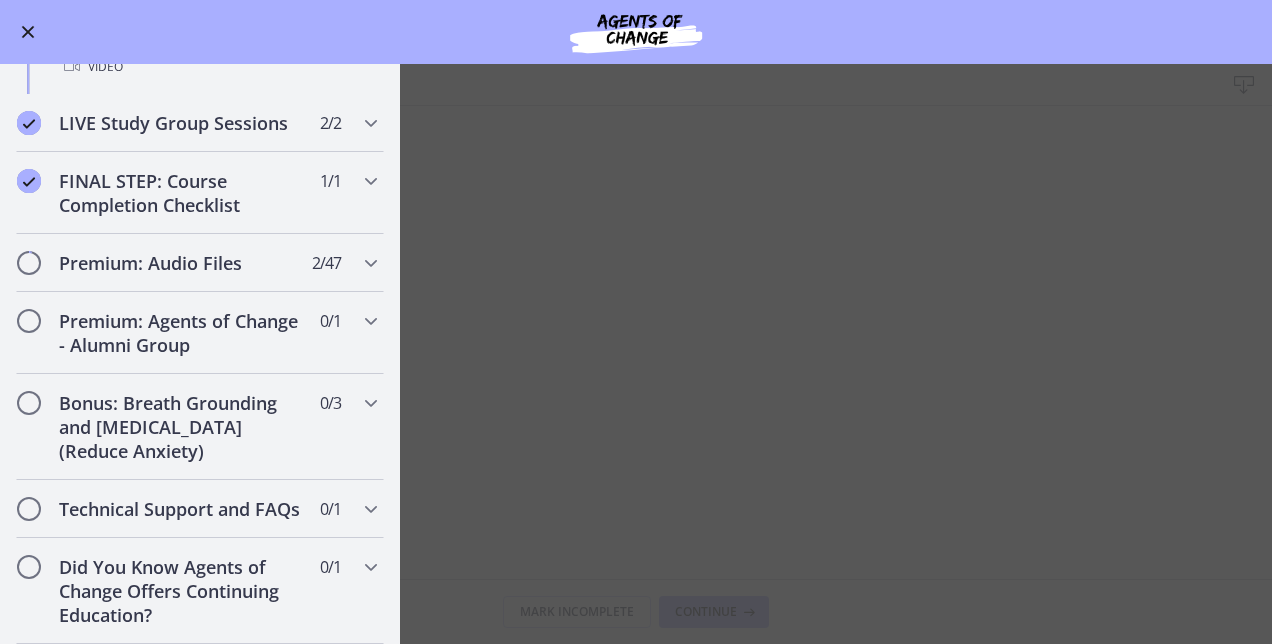 scroll, scrollTop: 1598, scrollLeft: 0, axis: vertical 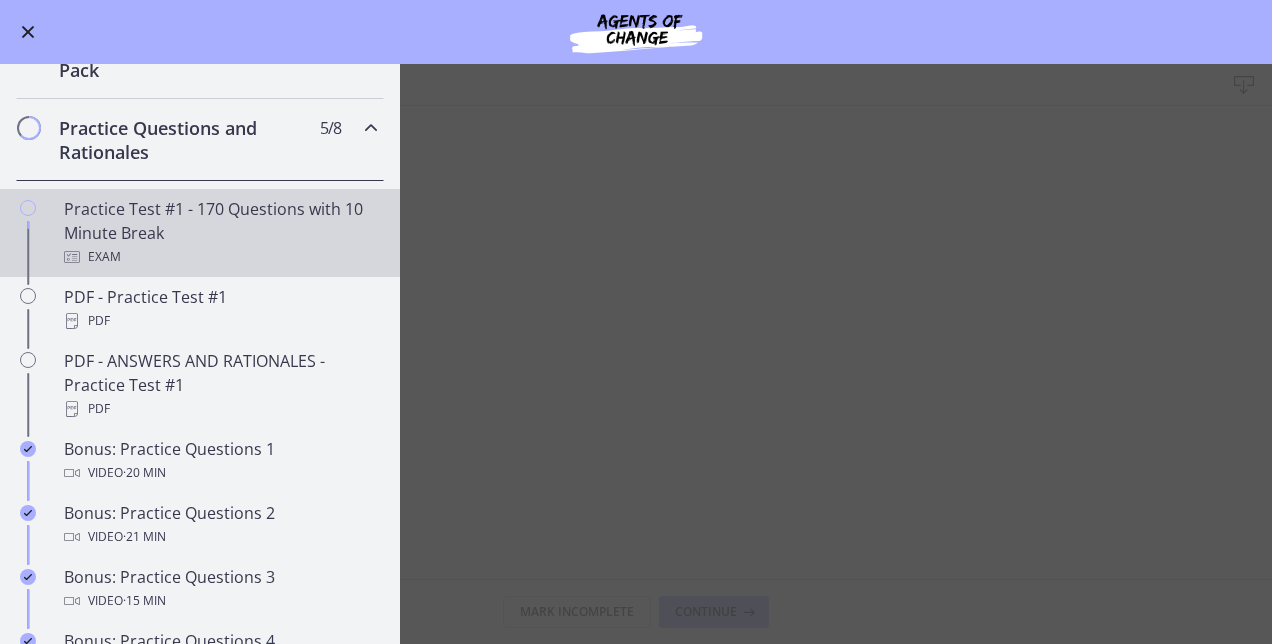 click on "Exam" at bounding box center (220, 257) 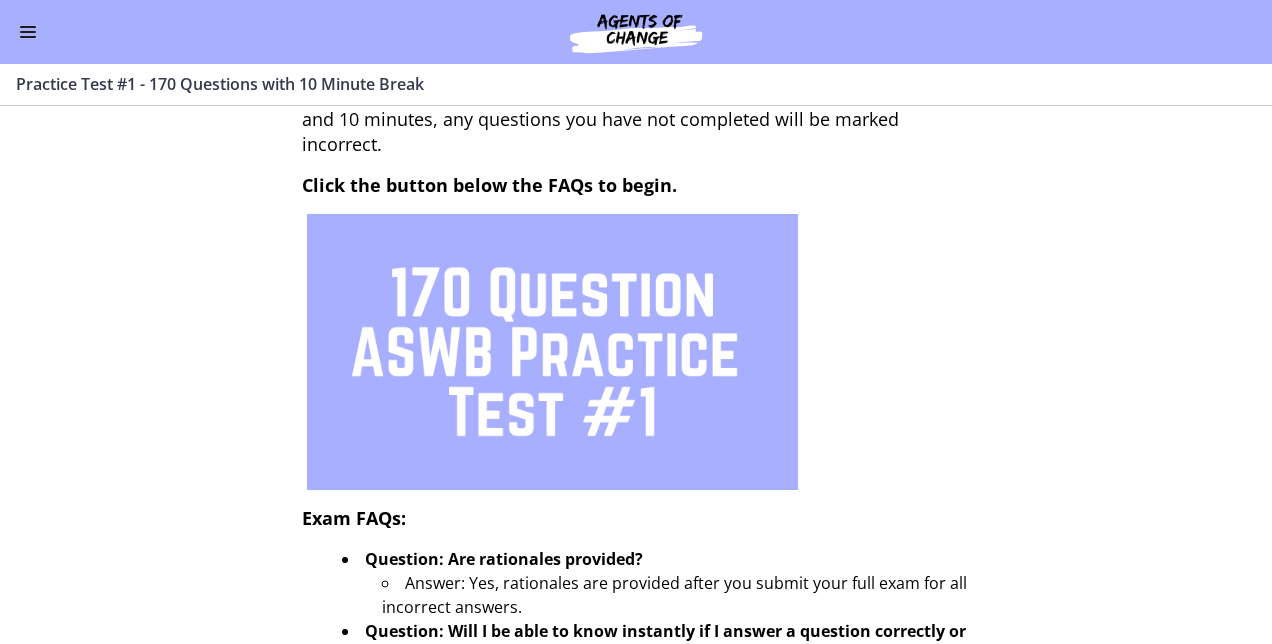 scroll, scrollTop: 0, scrollLeft: 0, axis: both 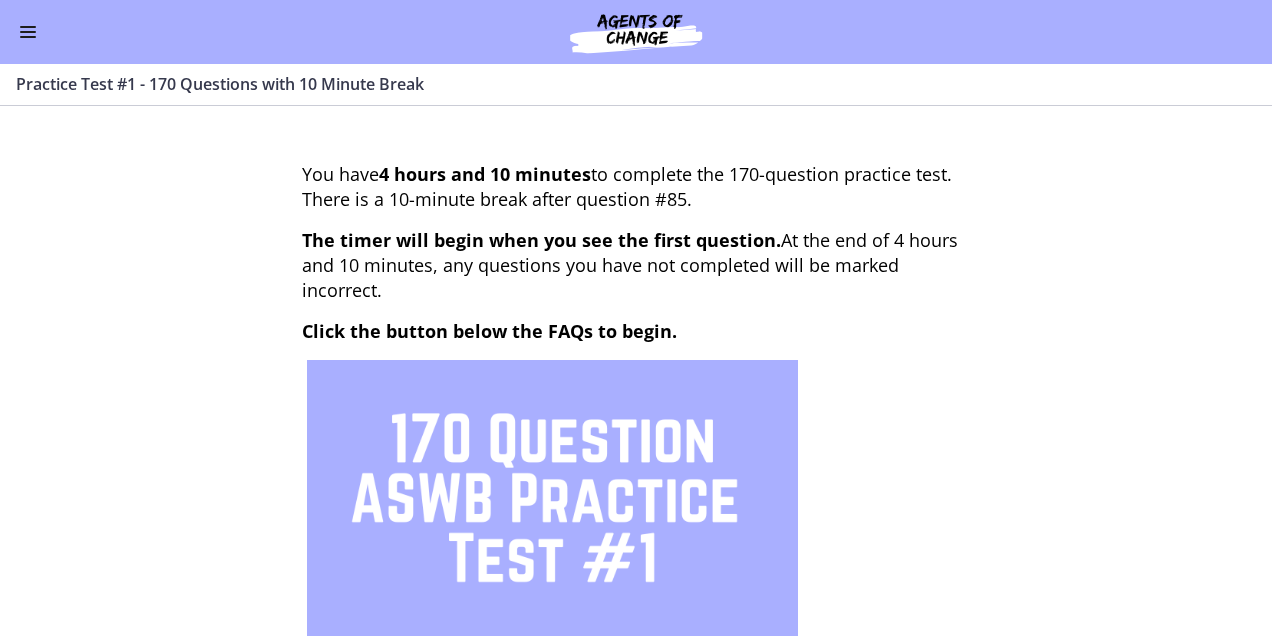 click at bounding box center [28, 32] 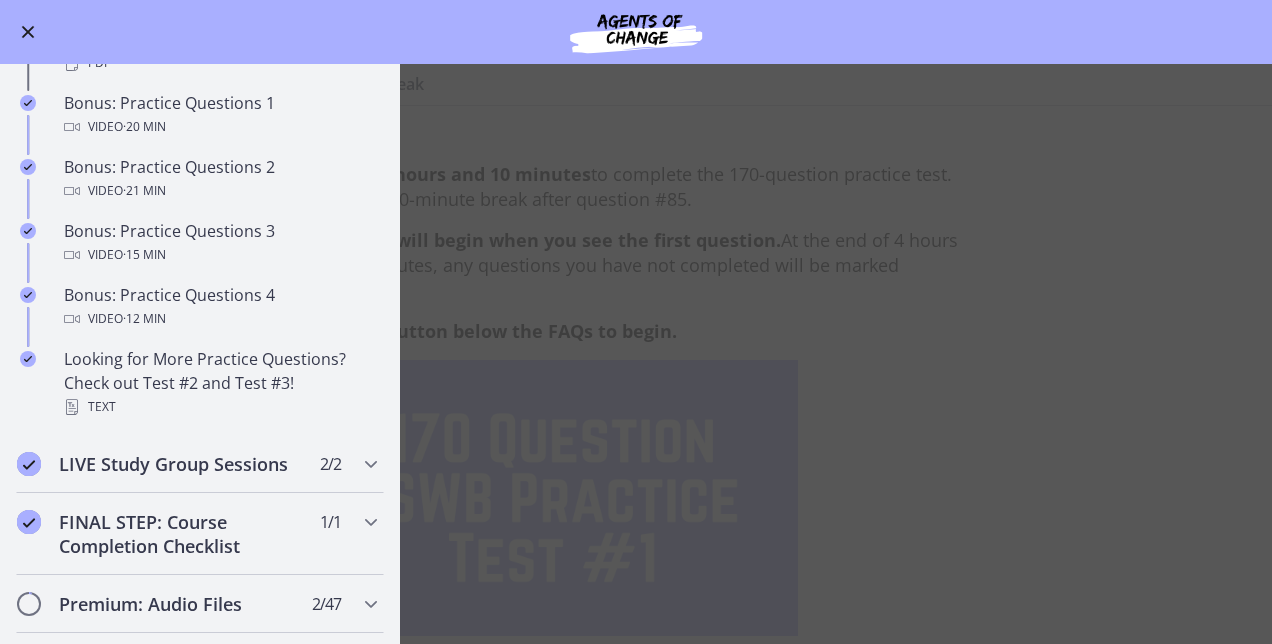 scroll, scrollTop: 1239, scrollLeft: 0, axis: vertical 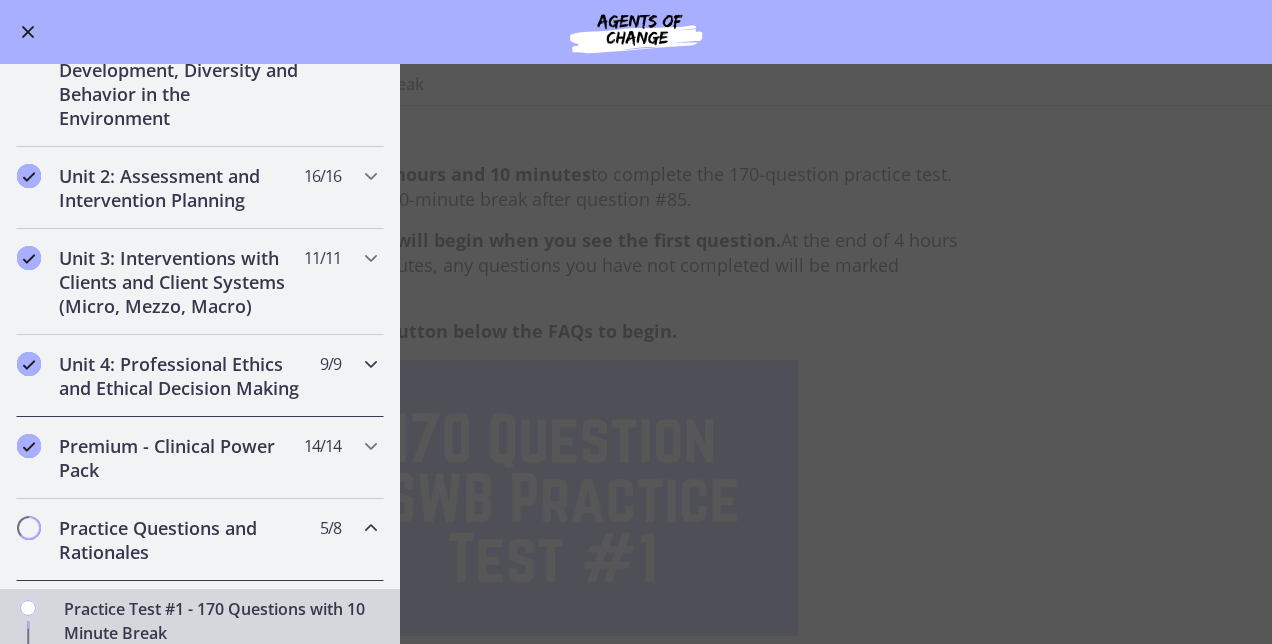 click on "Unit 4: Professional Ethics and Ethical Decision Making" at bounding box center [181, 376] 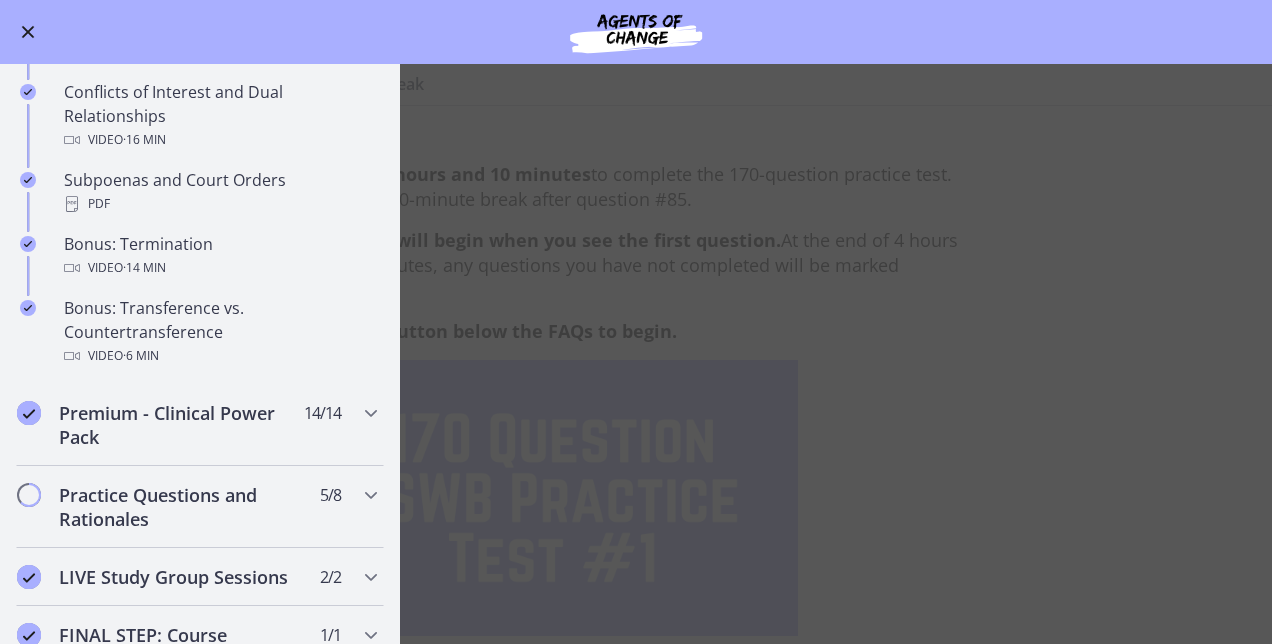 scroll, scrollTop: 1239, scrollLeft: 0, axis: vertical 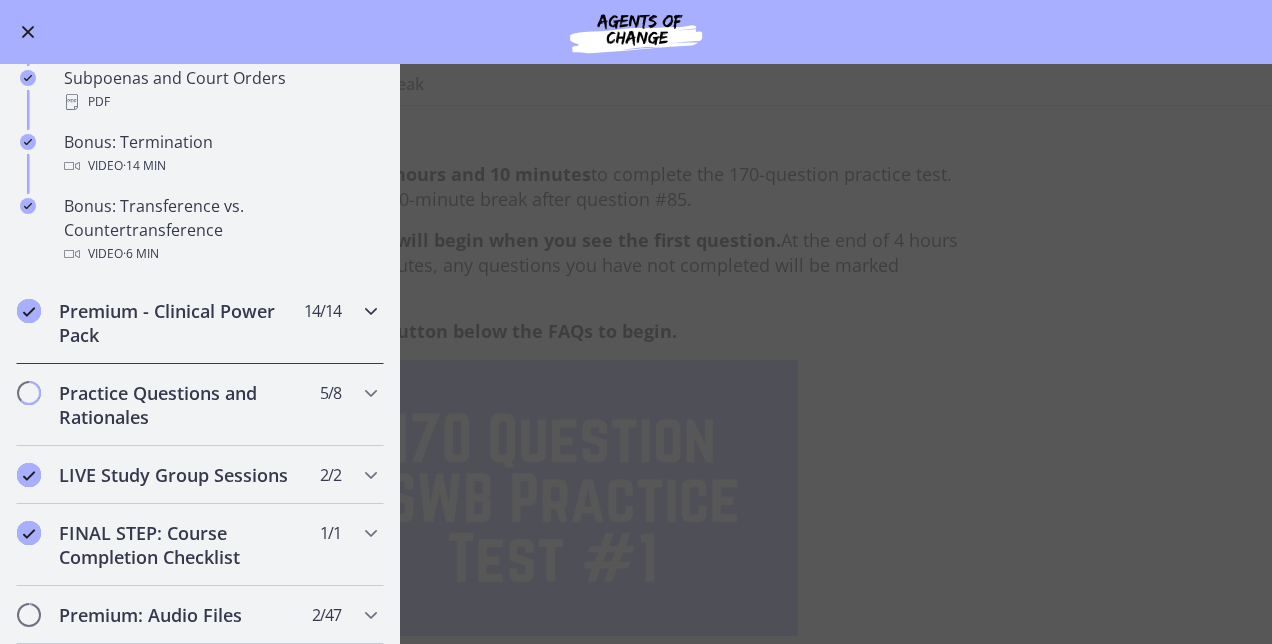 click on "Premium - Clinical Power Pack" at bounding box center (181, 323) 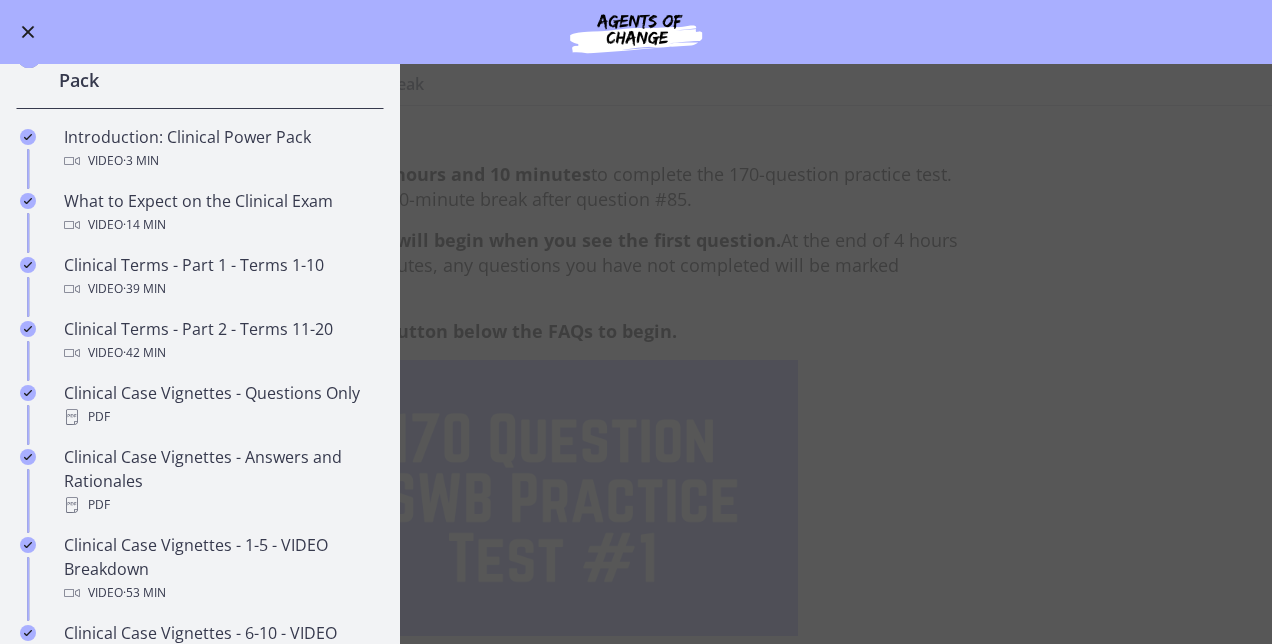 scroll, scrollTop: 837, scrollLeft: 0, axis: vertical 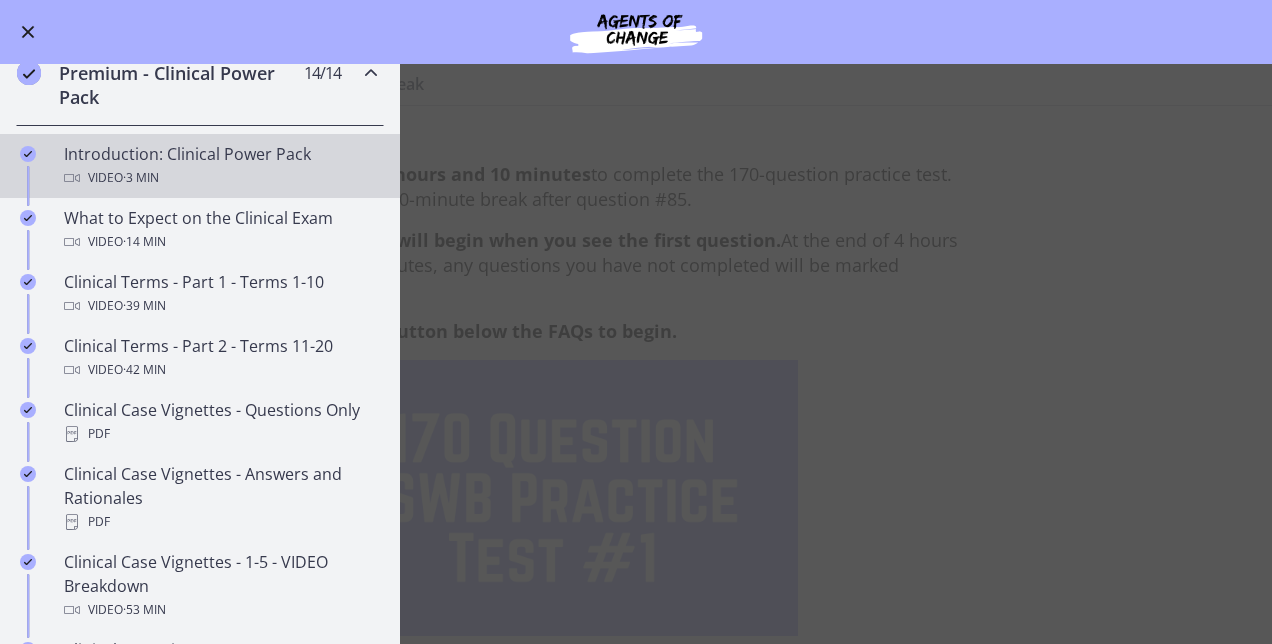 click on "Video
·  3 min" at bounding box center (220, 178) 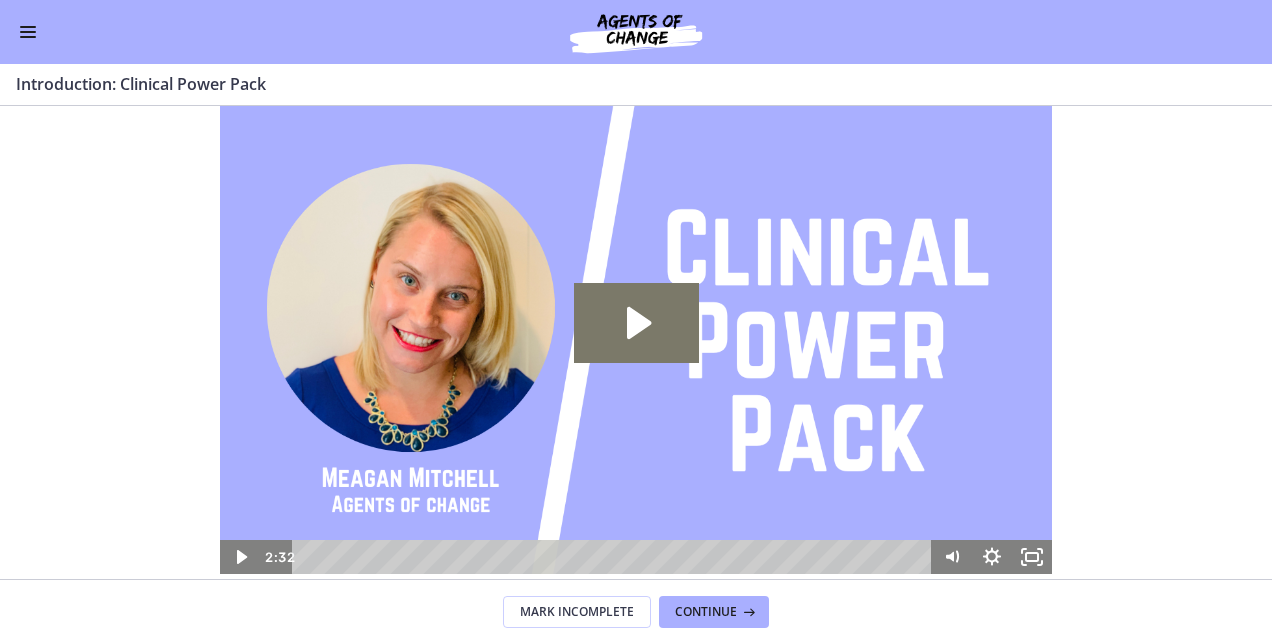 scroll, scrollTop: 0, scrollLeft: 0, axis: both 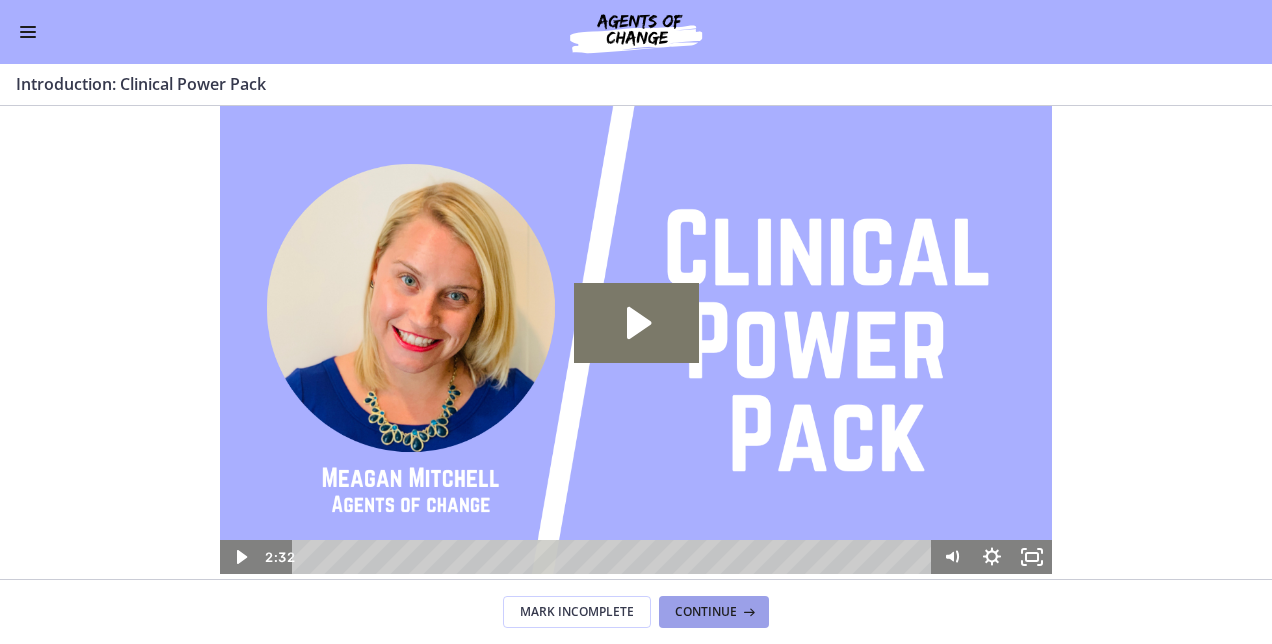 click on "Continue" at bounding box center [706, 612] 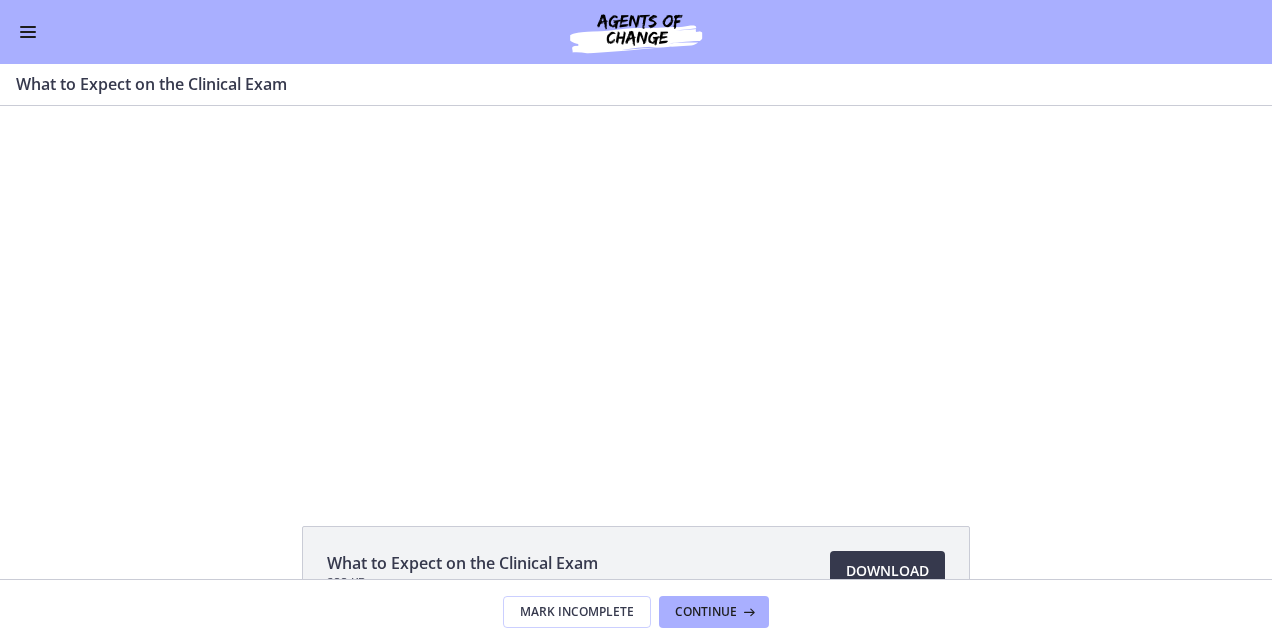 scroll, scrollTop: 0, scrollLeft: 0, axis: both 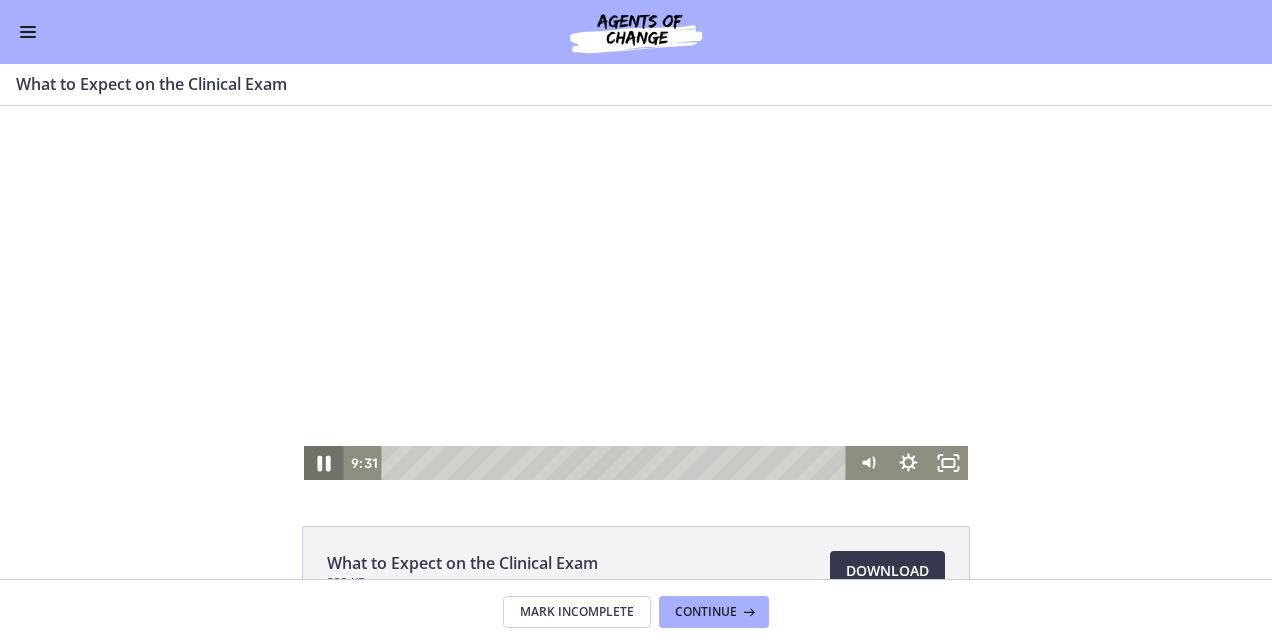 click 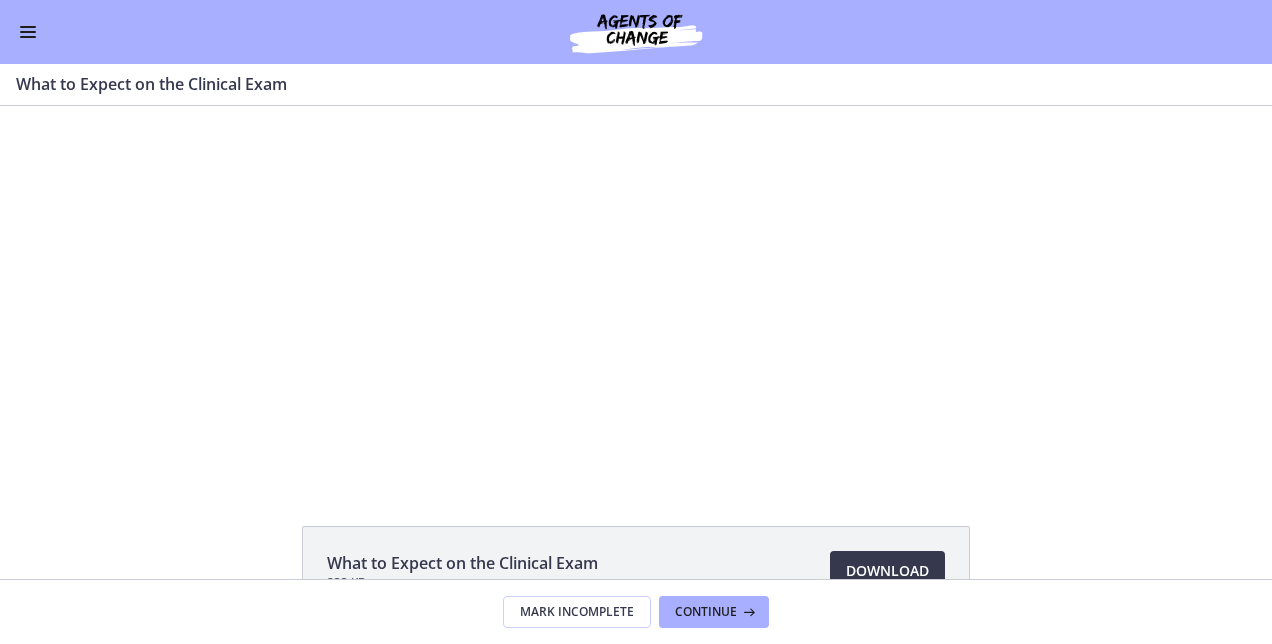 click on "Click for sound
@keyframes VOLUME_SMALL_WAVE_FLASH {
0% { opacity: 0; }
33% { opacity: 1; }
66% { opacity: 1; }
100% { opacity: 0; }
}
@keyframes VOLUME_LARGE_WAVE_FLASH {
0% { opacity: 0; }
33% { opacity: 1; }
66% { opacity: 1; }
100% { opacity: 0; }
}
.volume__small-wave {
animation: VOLUME_SMALL_WAVE_FLASH 2s infinite;
opacity: 0;
}
.volume__large-wave {
animation: VOLUME_LARGE_WAVE_FLASH 2s infinite .3s;
opacity: 0;
}
9:31" at bounding box center [636, 293] 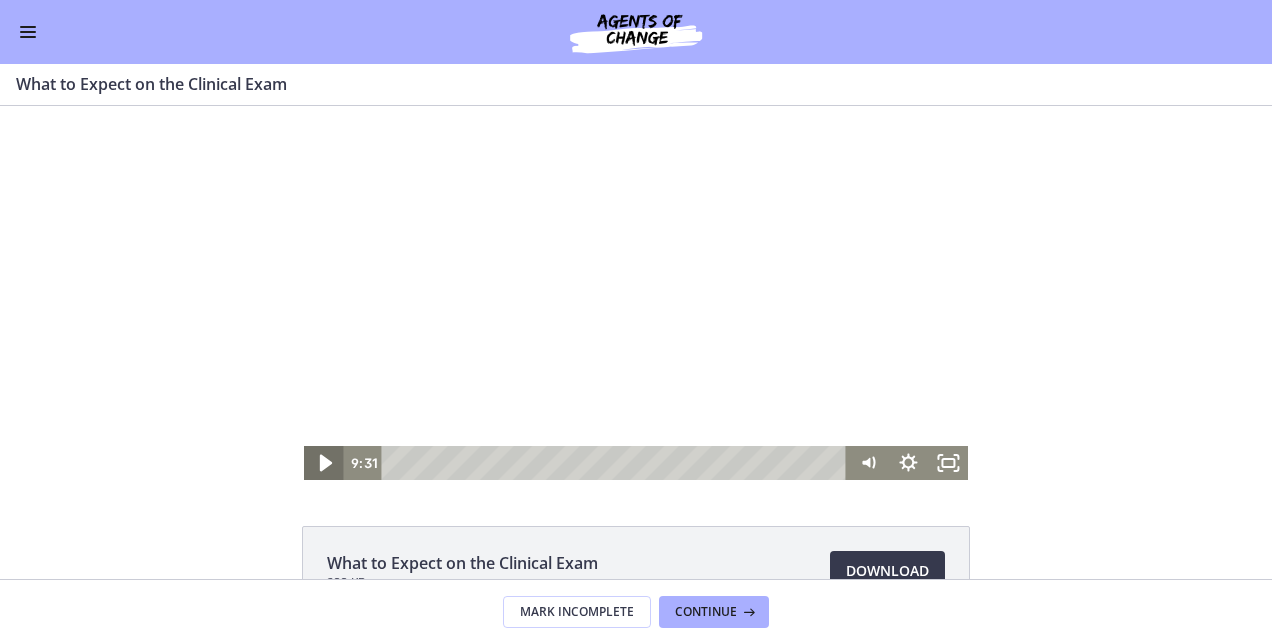 click 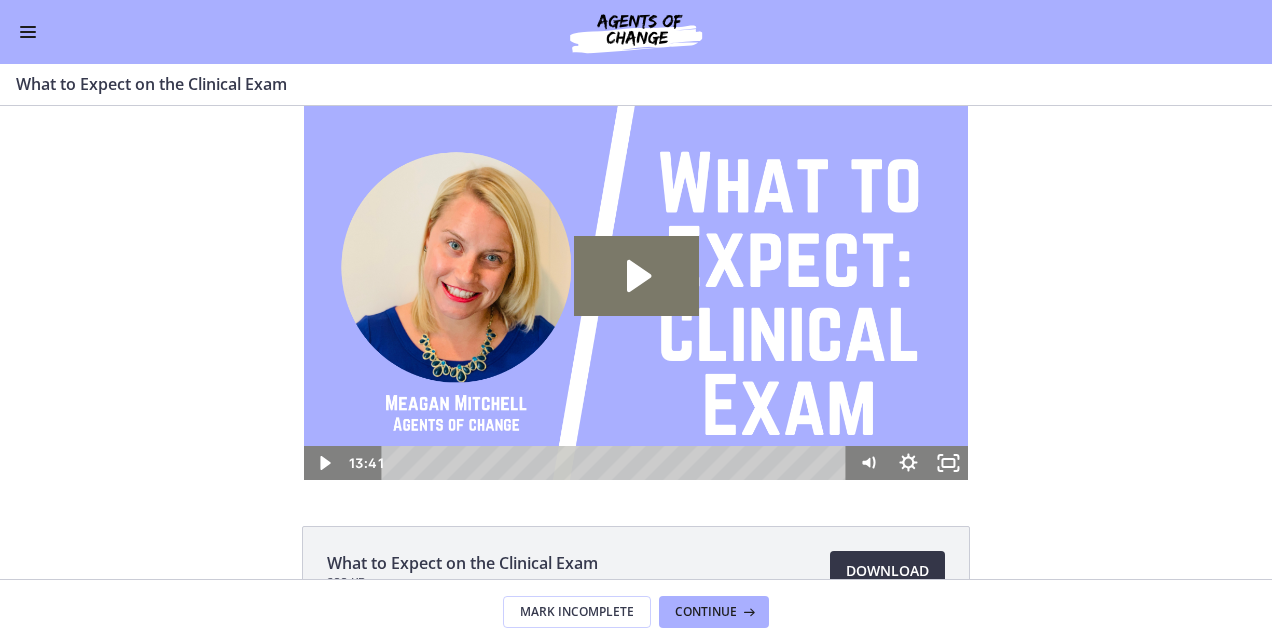 scroll, scrollTop: 0, scrollLeft: 0, axis: both 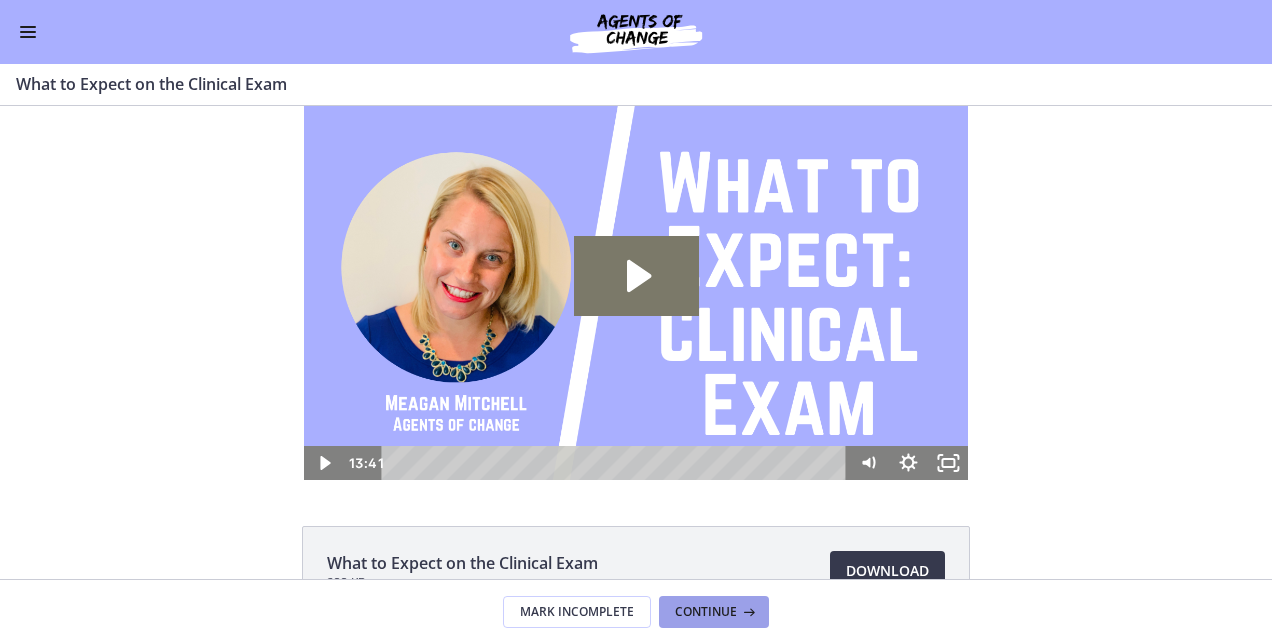 click at bounding box center [747, 612] 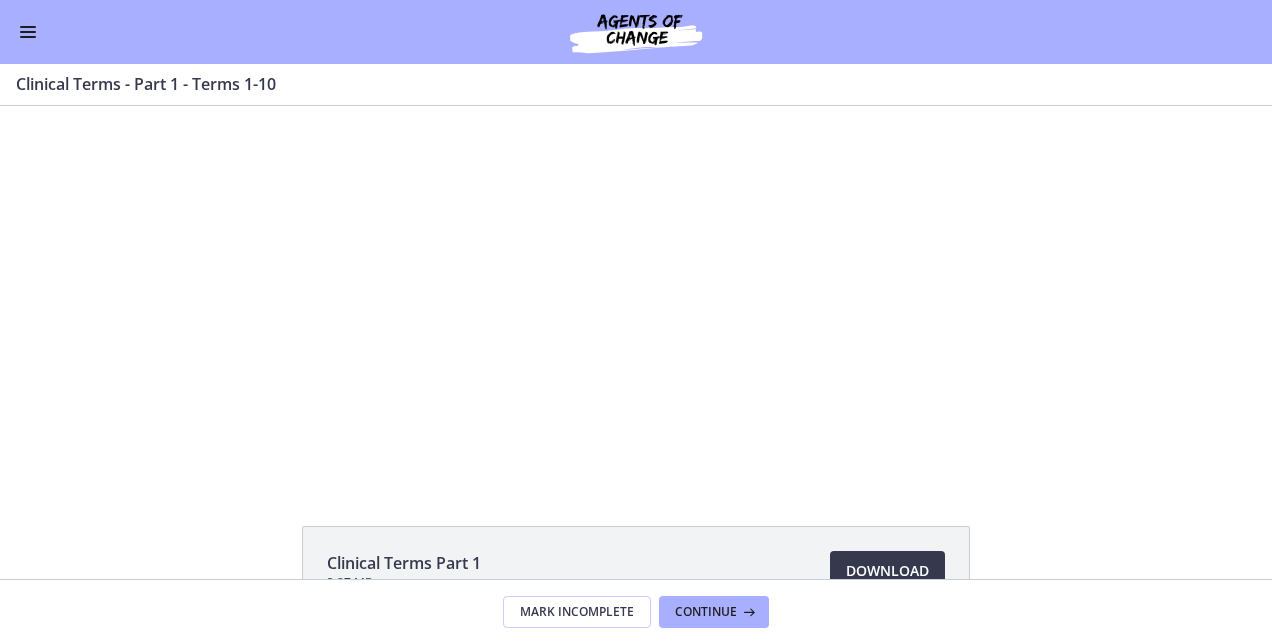scroll, scrollTop: 0, scrollLeft: 0, axis: both 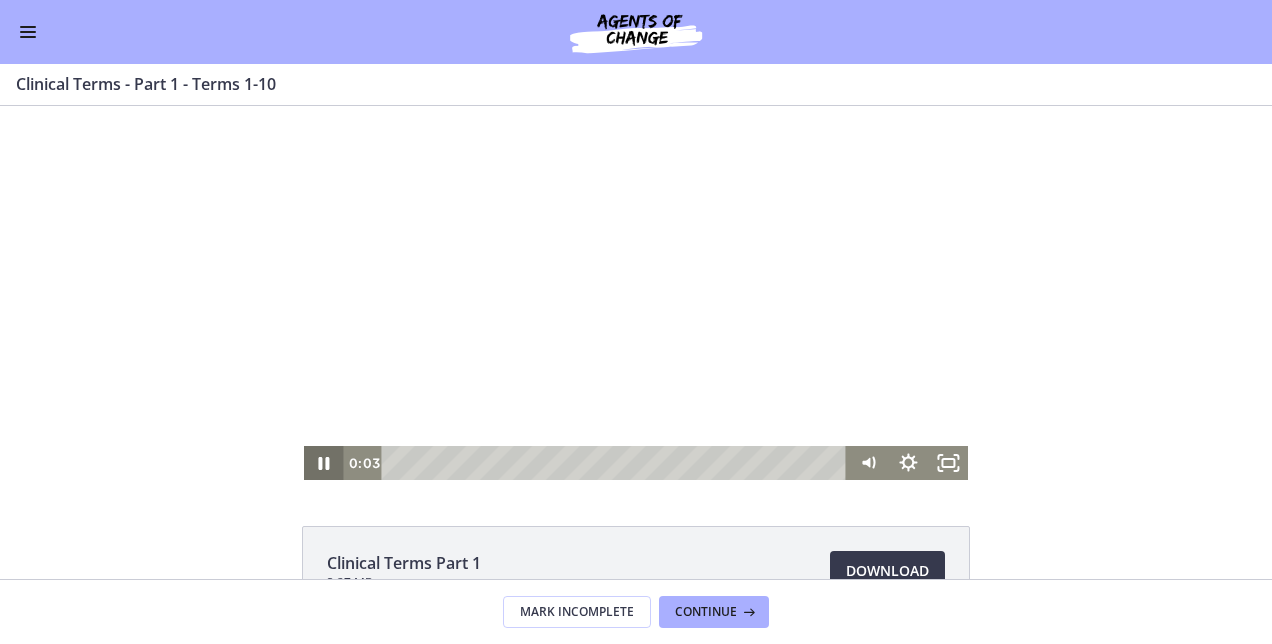 click 